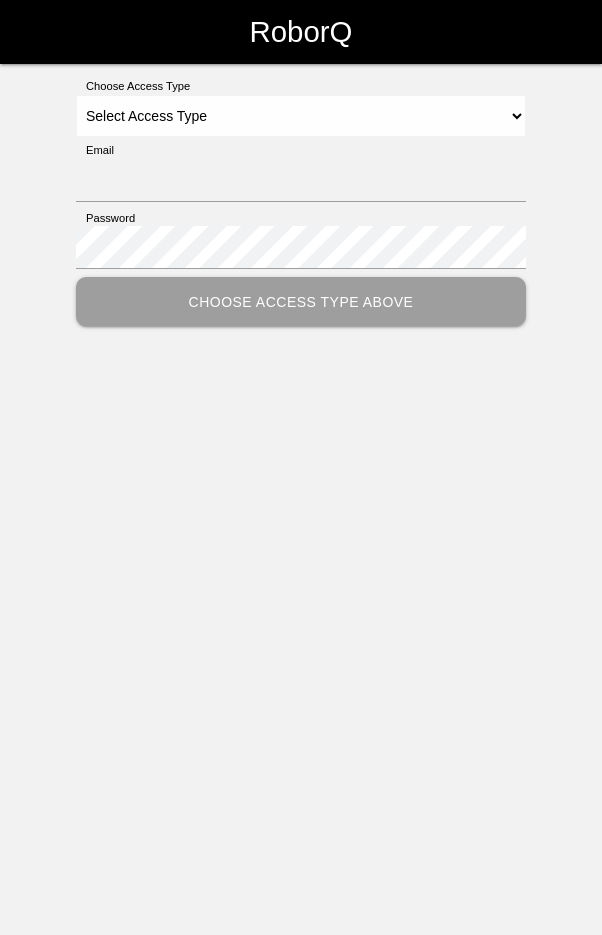 scroll, scrollTop: 0, scrollLeft: 0, axis: both 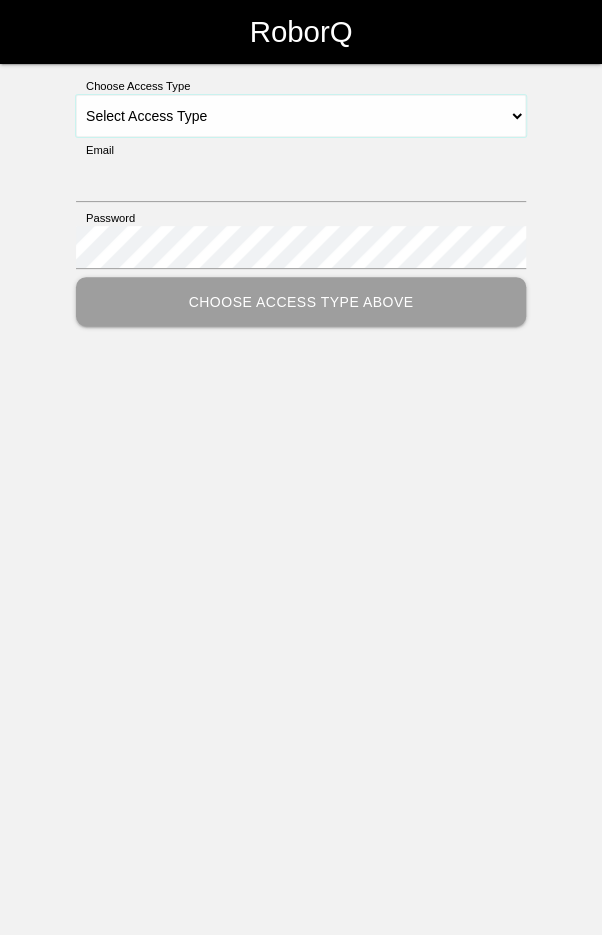 click on "Select Access Type Admin Customer Supervisor Worker" at bounding box center (301, 116) 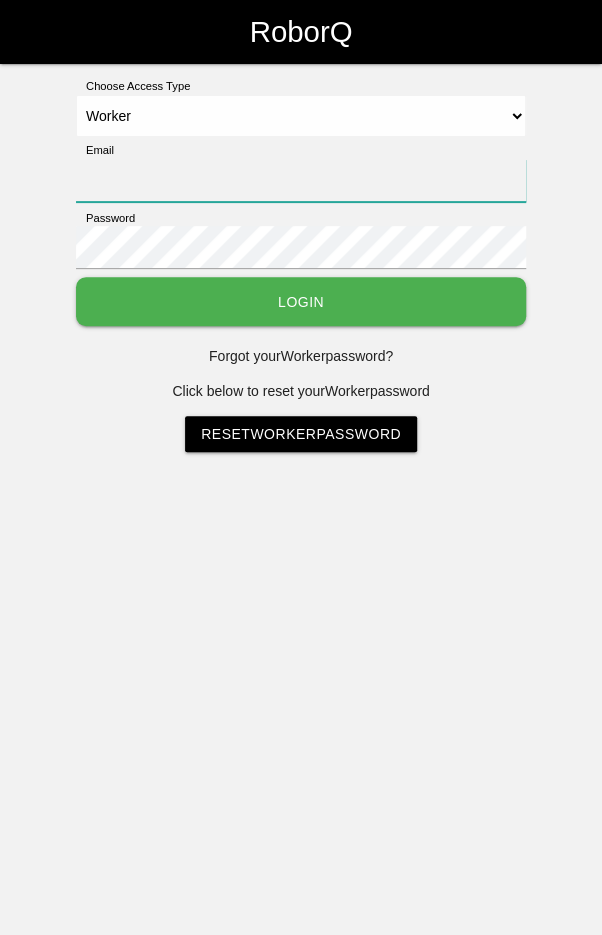 click on "Email" at bounding box center [301, 180] 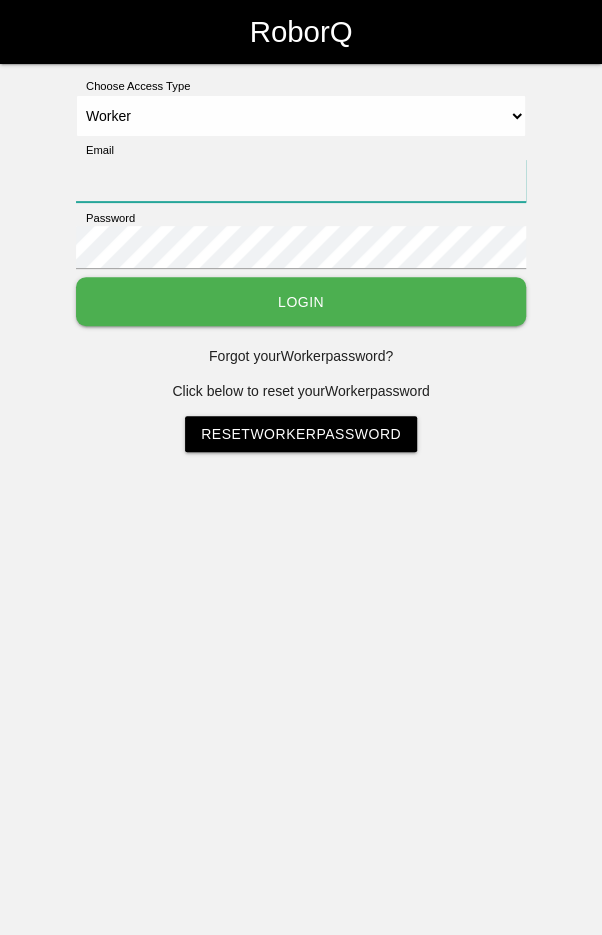 type on "[EMAIL]" 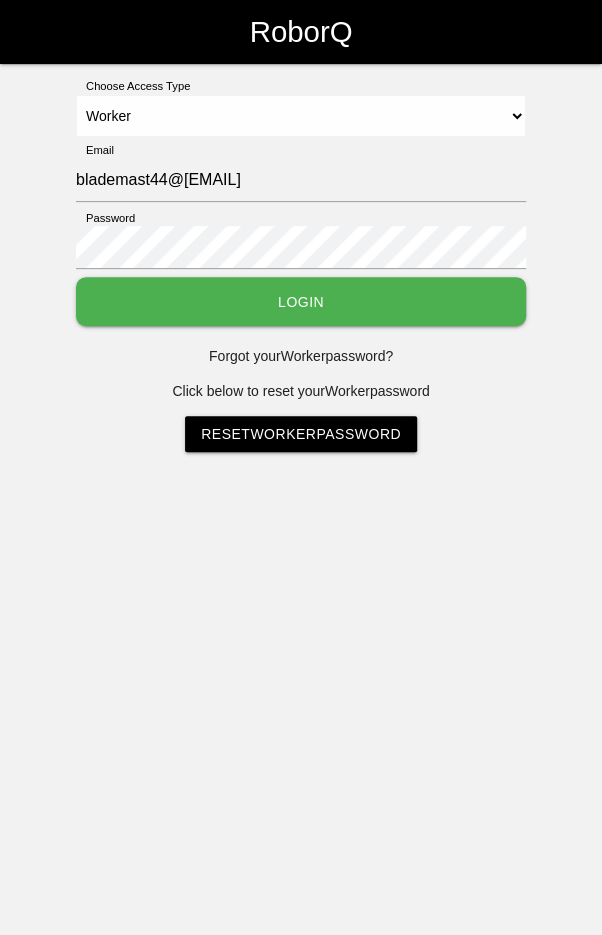 click on "Login" at bounding box center [301, 301] 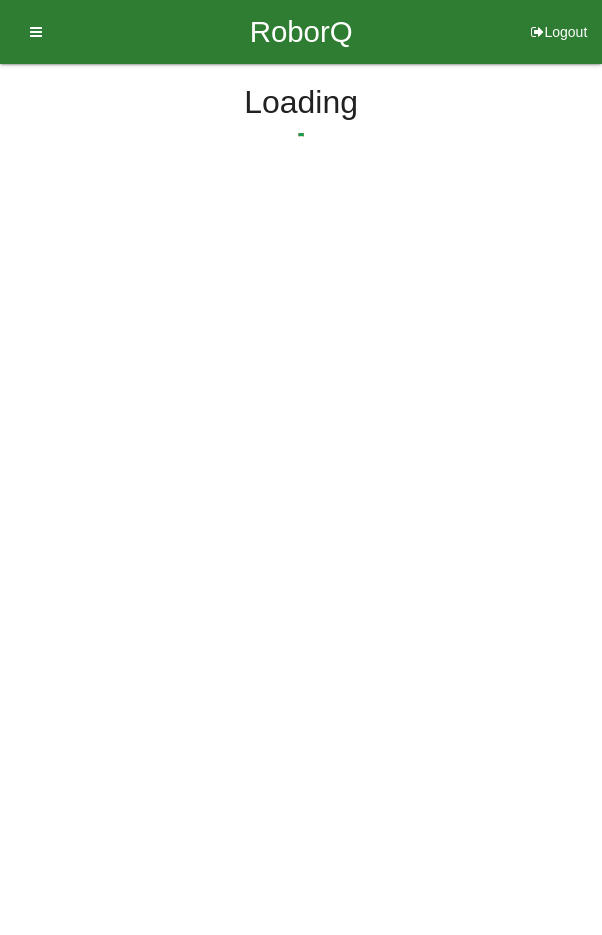 click on "RoborQ Logout Loading  Dashboard Profile  Add Companions  Work Instructions  Knowledge Base Loading" at bounding box center (301, 144) 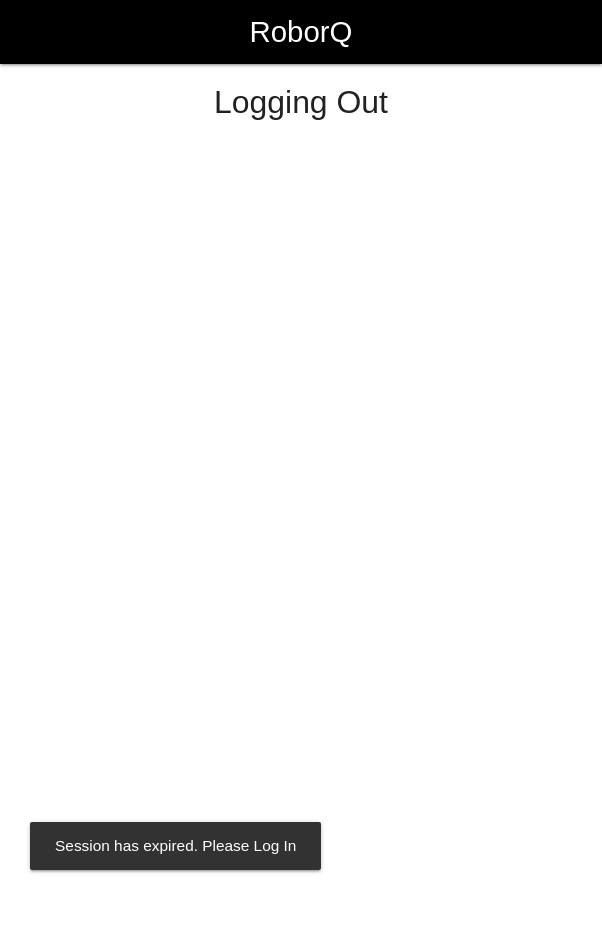 scroll, scrollTop: 0, scrollLeft: 0, axis: both 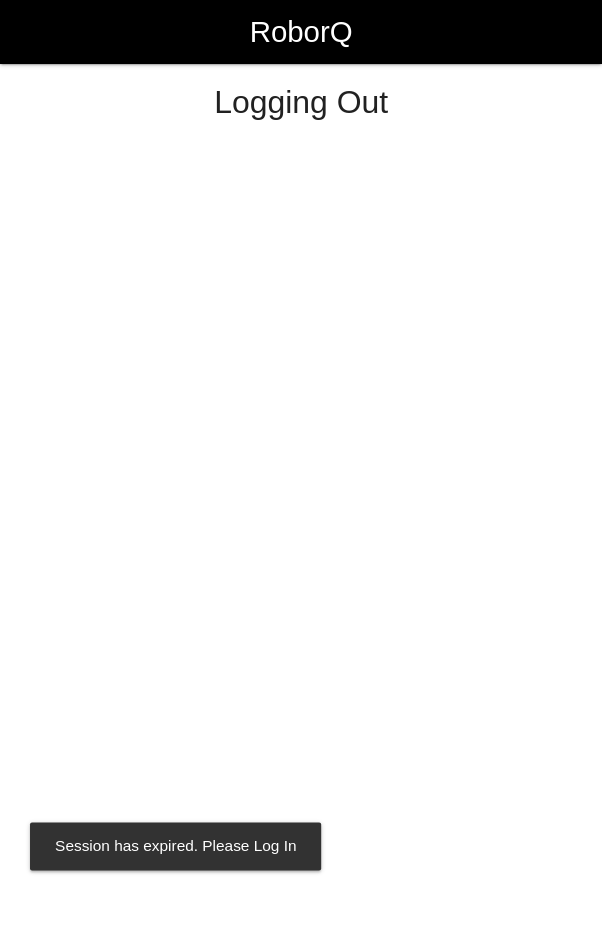 select on "Worker" 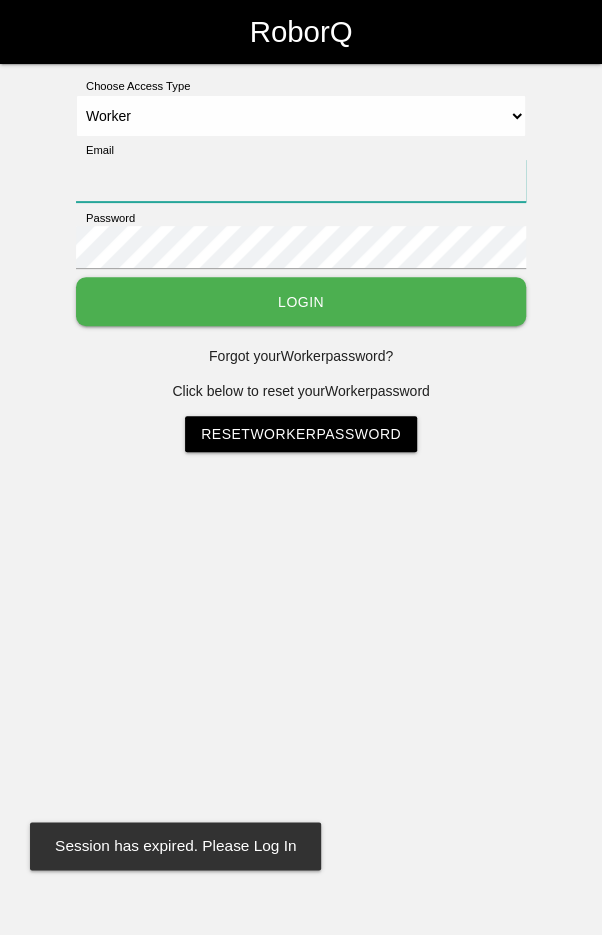 click on "Email" at bounding box center [301, 180] 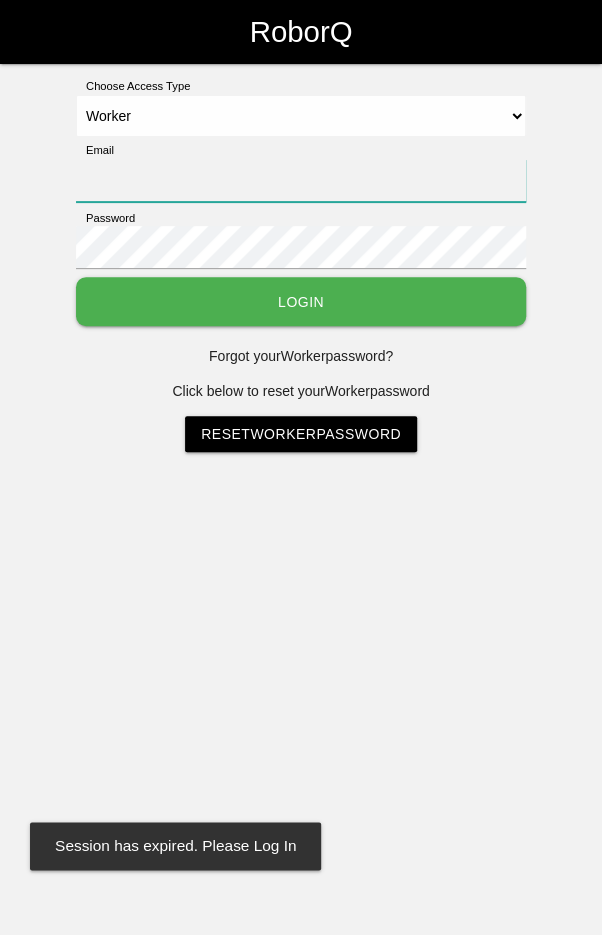 type on "[EMAIL]" 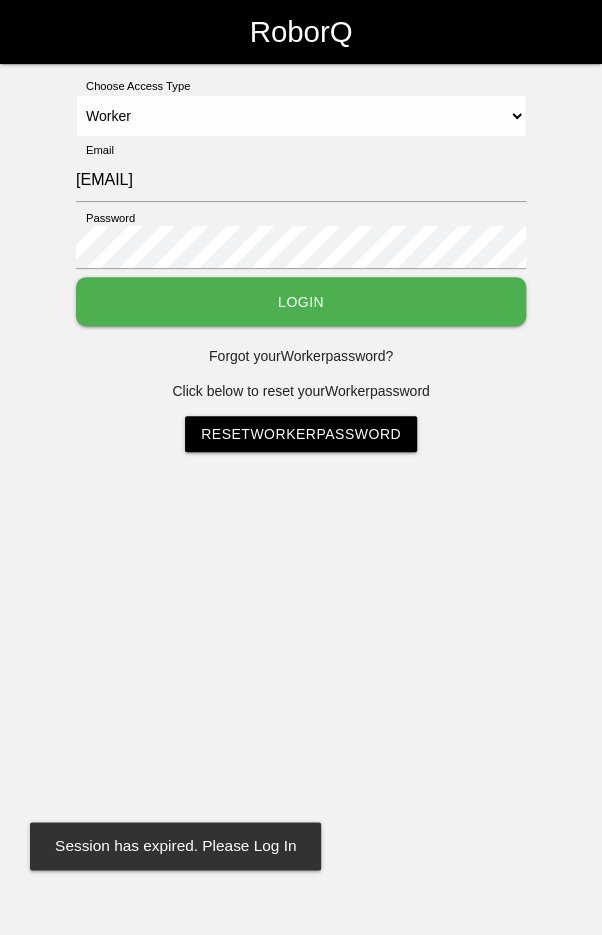 click on "Login" at bounding box center [301, 301] 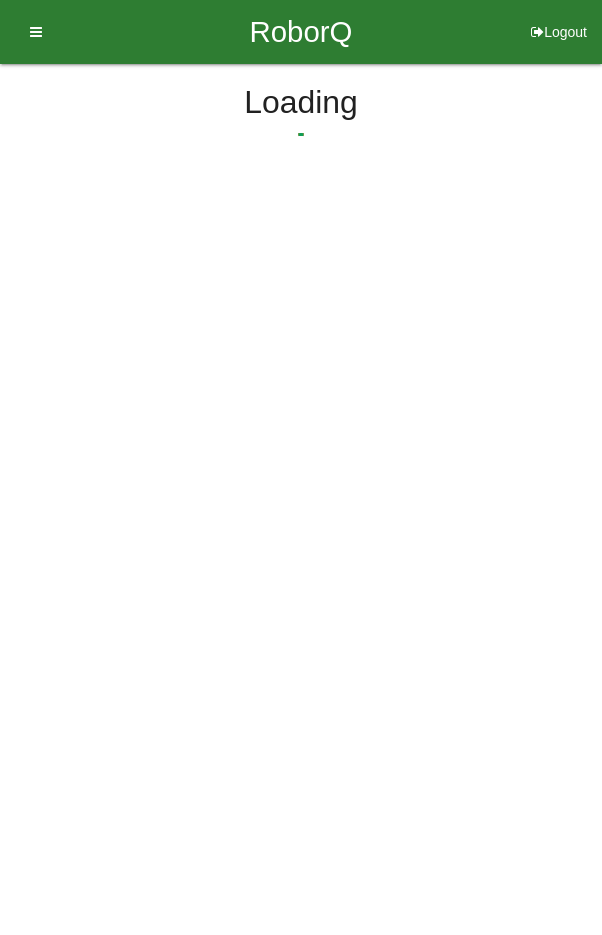scroll, scrollTop: 0, scrollLeft: 0, axis: both 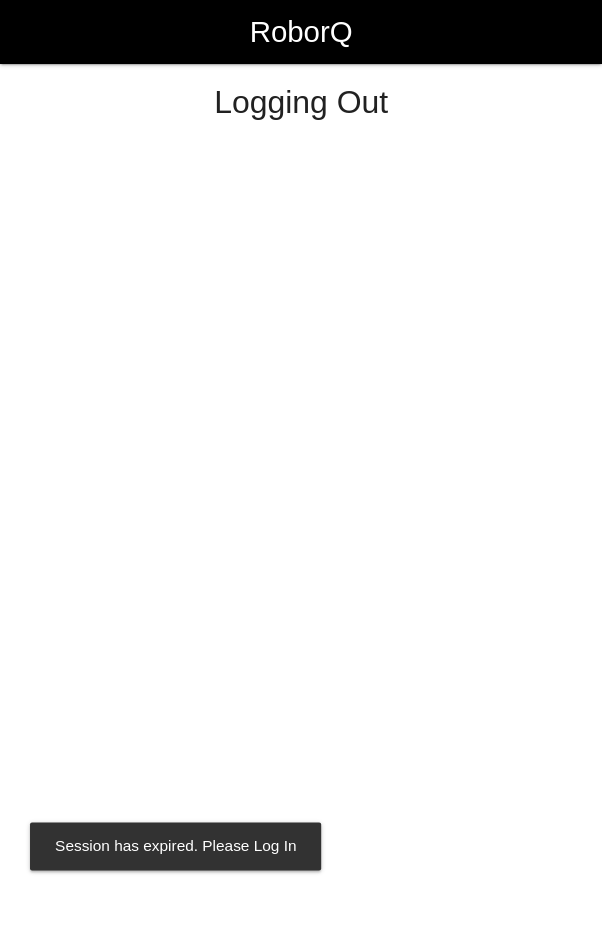select on "Worker" 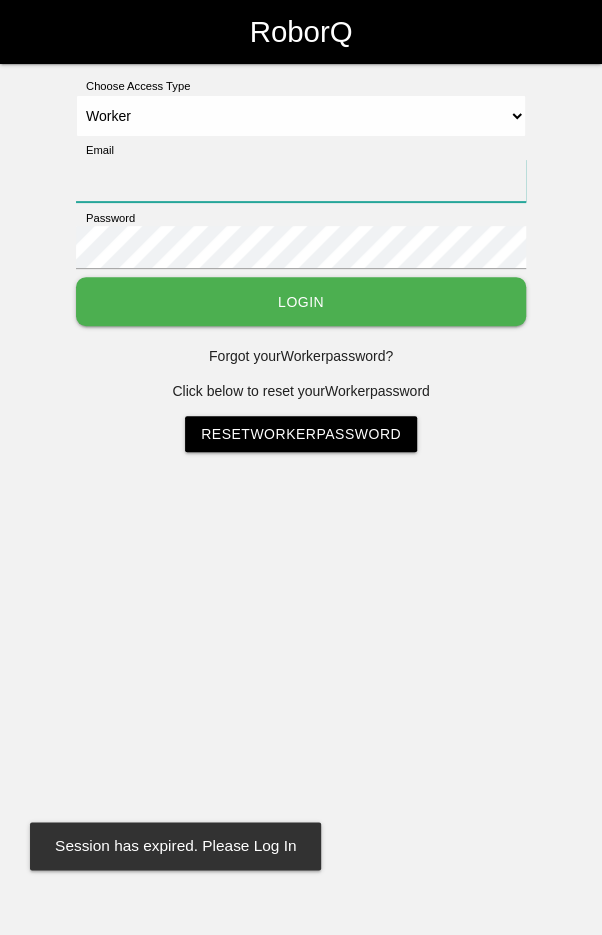 click on "Email" at bounding box center [301, 180] 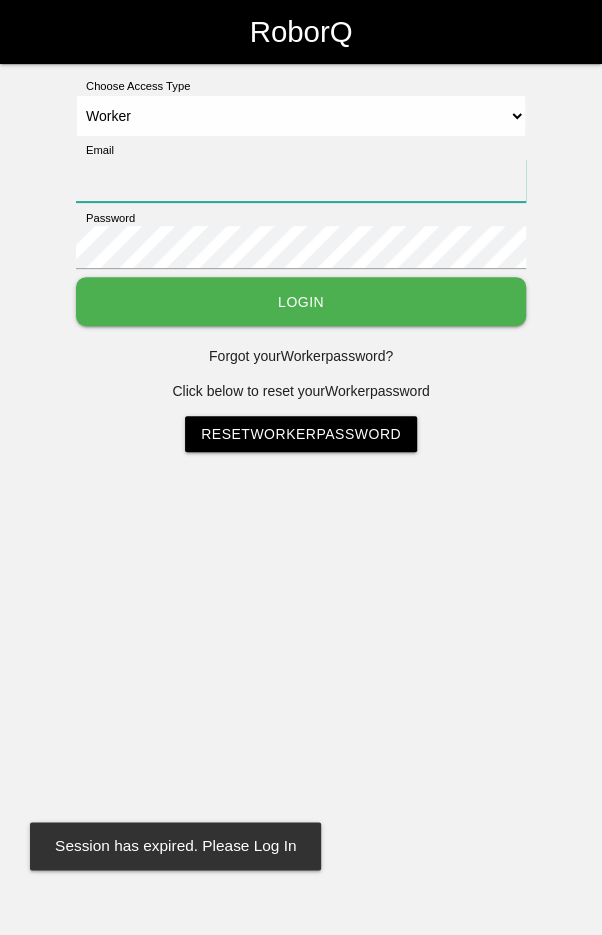 type on "[EMAIL]" 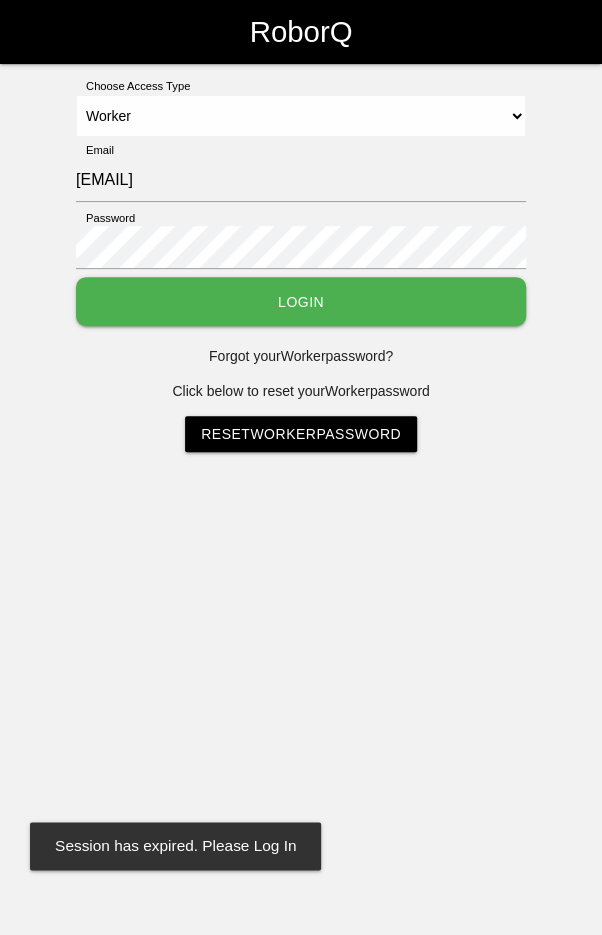 click on "Login" at bounding box center [301, 301] 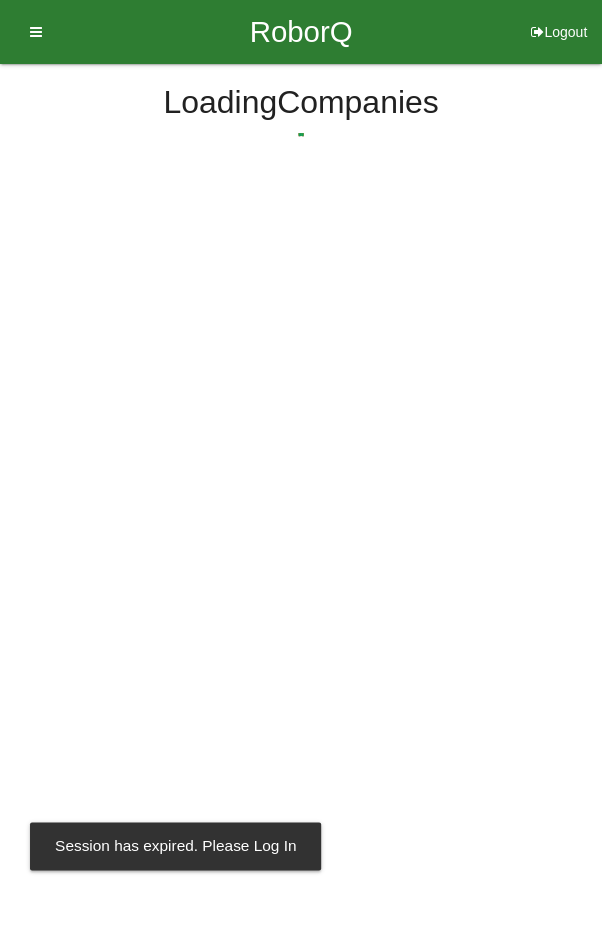 click on "RoborQ Logout Andrew Miller  Dashboard Profile  Add Companions  Work Instructions  Knowledge Base Loading  Companies Session has expired. Please Log In" at bounding box center [301, 144] 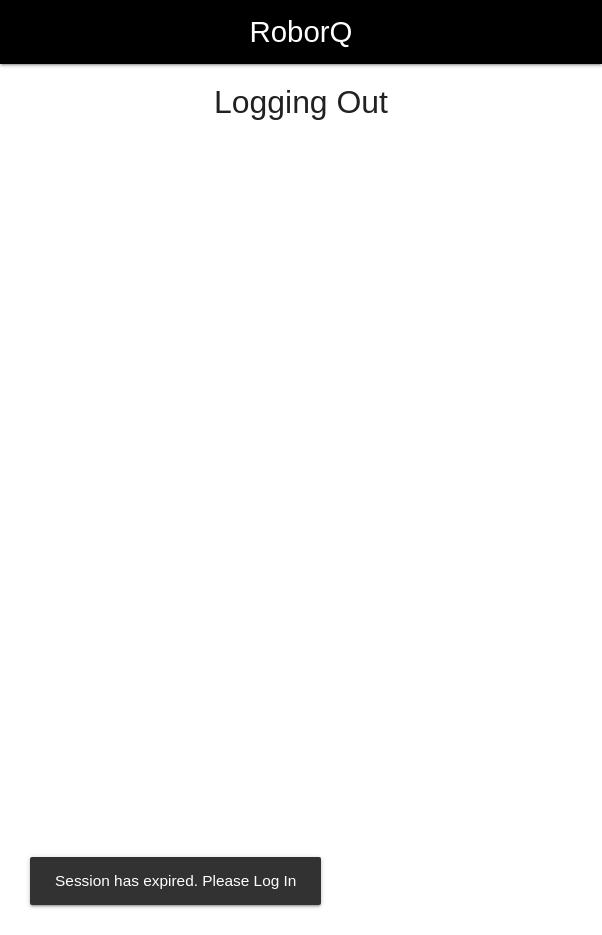 scroll, scrollTop: 0, scrollLeft: 0, axis: both 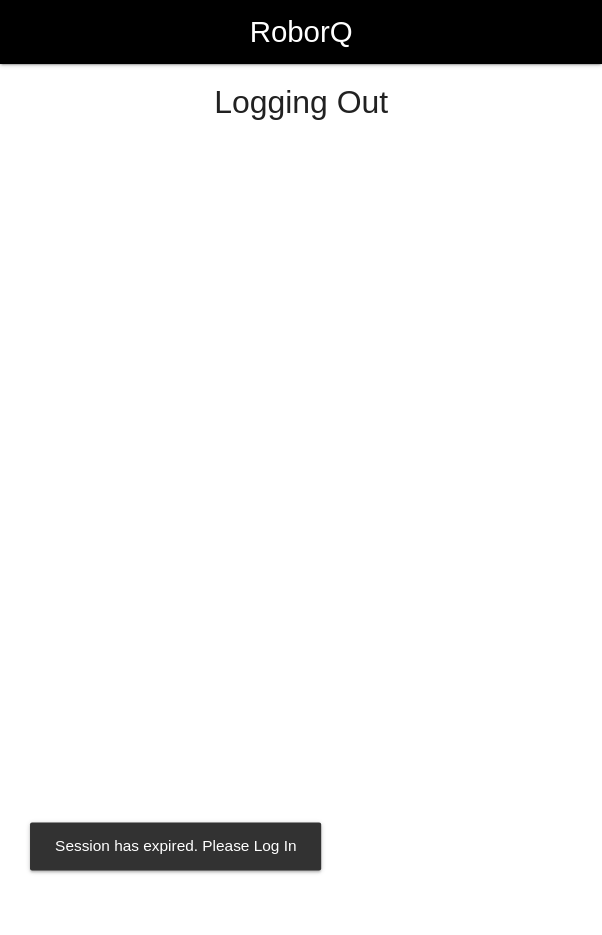 select on "Worker" 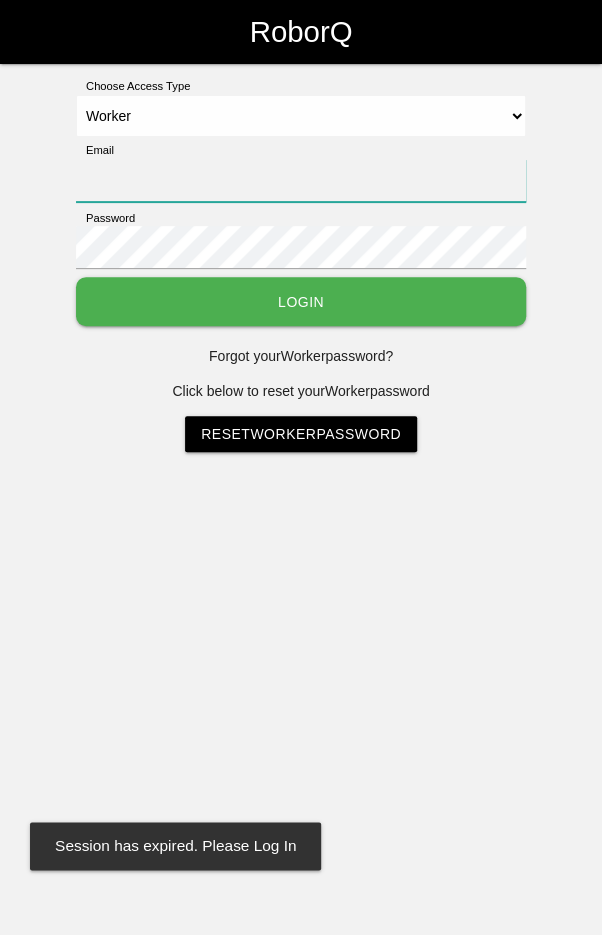 click on "Email" at bounding box center (301, 180) 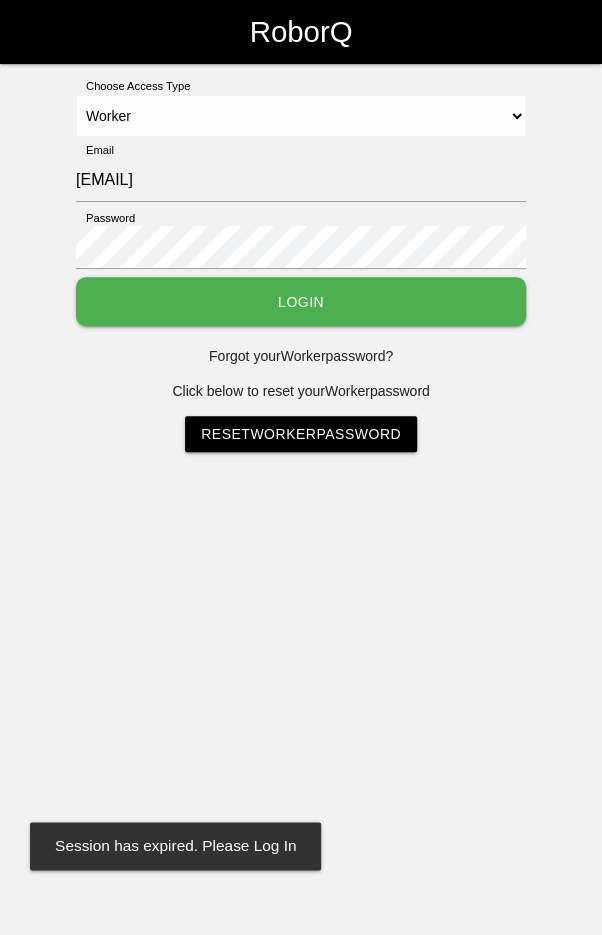 click on "Login" at bounding box center (301, 301) 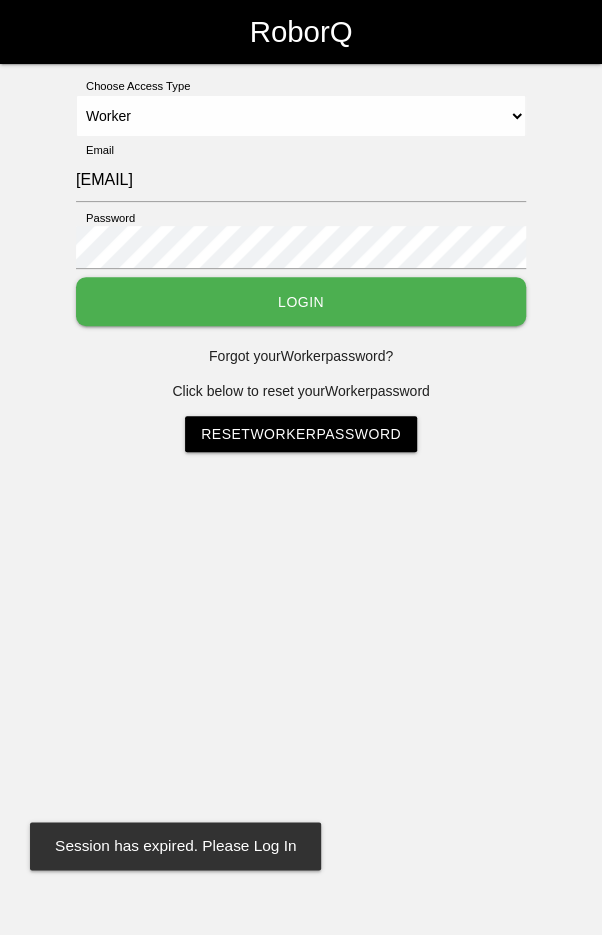 click on "RoborQ Choose Access Type Select Access Type Admin Customer Supervisor Worker Email blademast44@gmail.com Password Login Forgot your  Worker  password? Click below to reset your  Worker  password Reset  Worker  Password Session has expired. Please Log In" at bounding box center [301, 276] 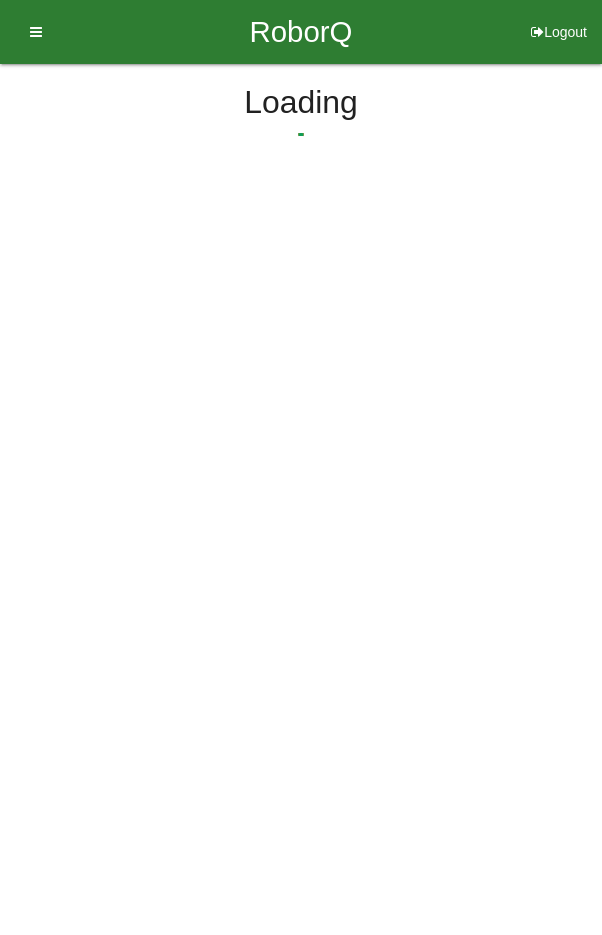 scroll, scrollTop: 0, scrollLeft: 0, axis: both 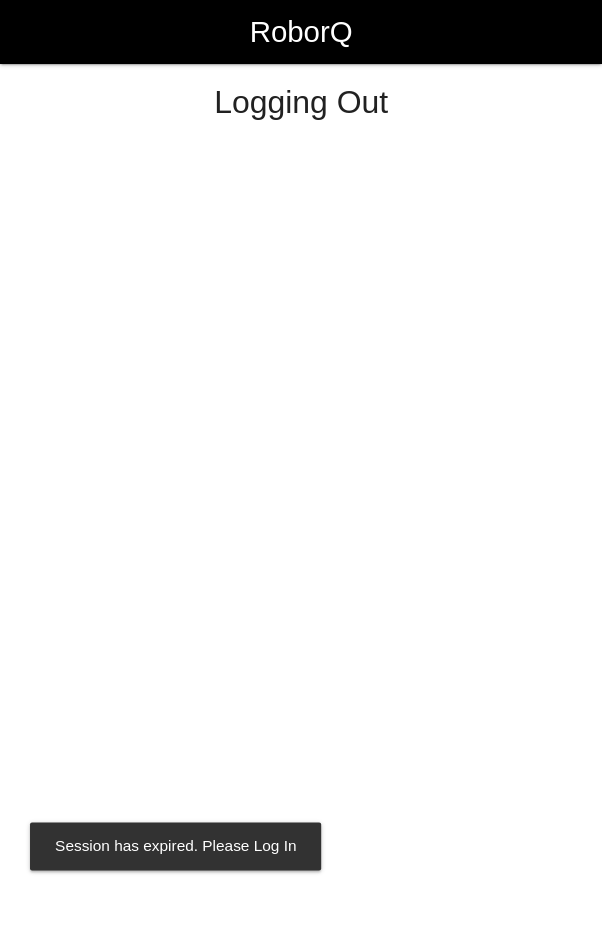select on "Worker" 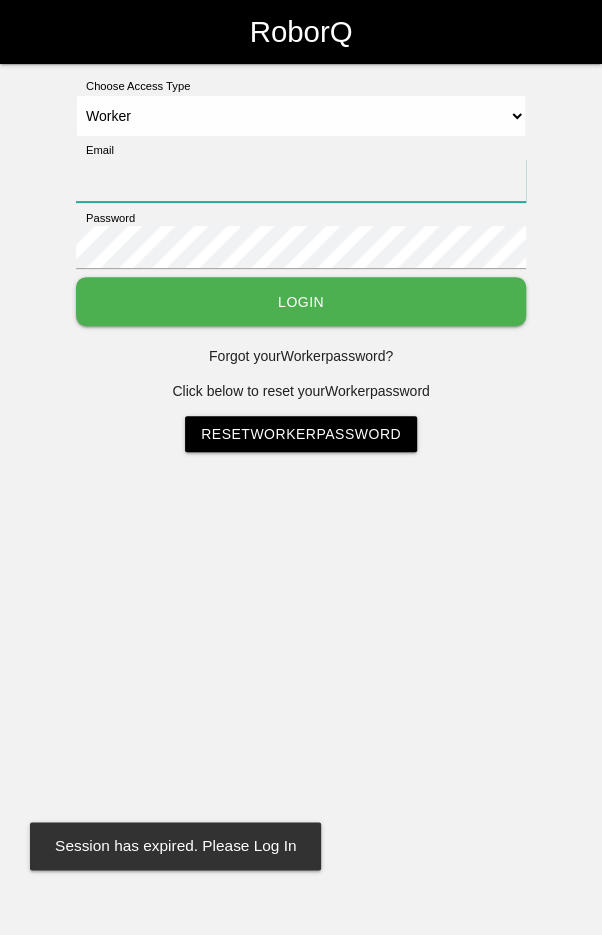 click on "Email" at bounding box center (301, 180) 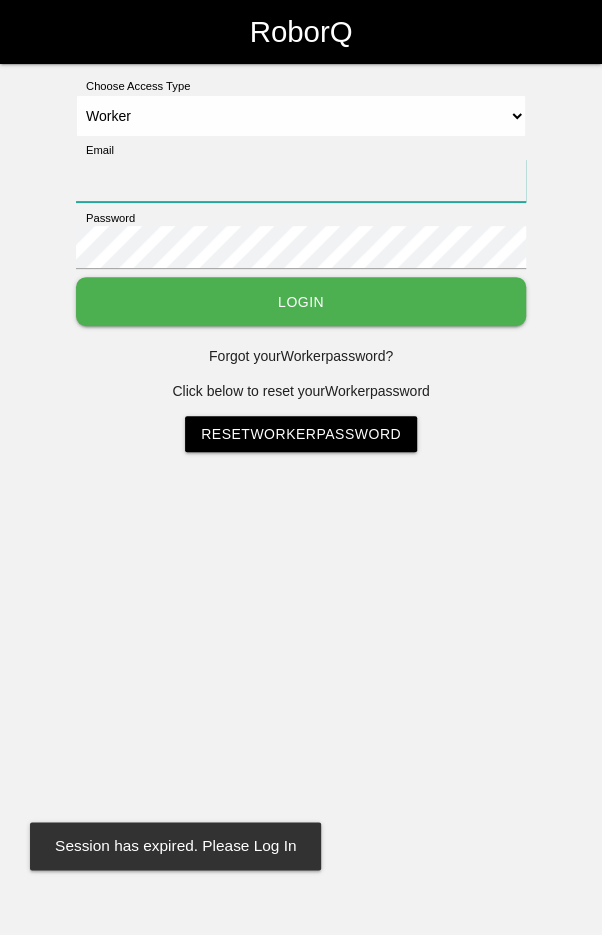 type on "[EMAIL]" 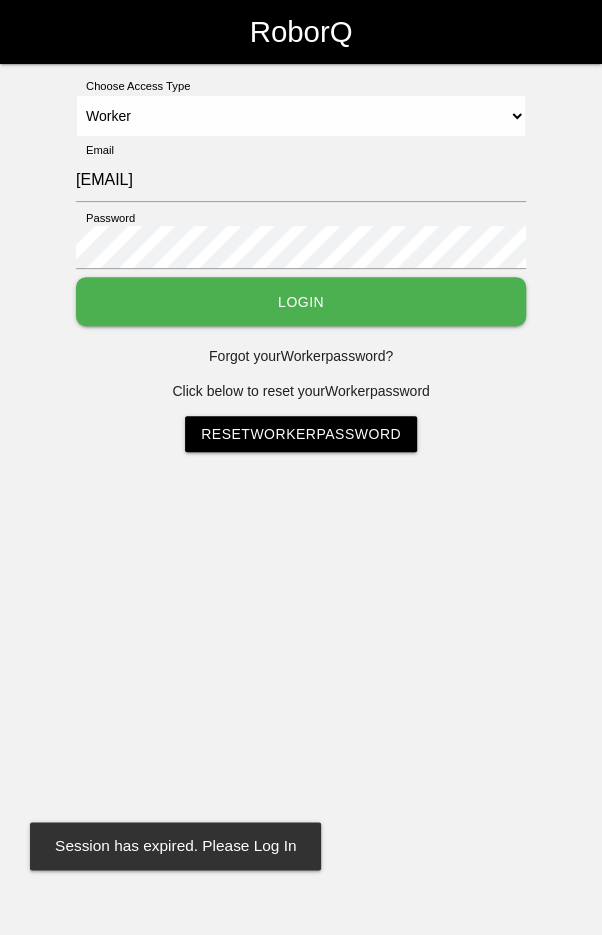 click on "Login" at bounding box center [301, 301] 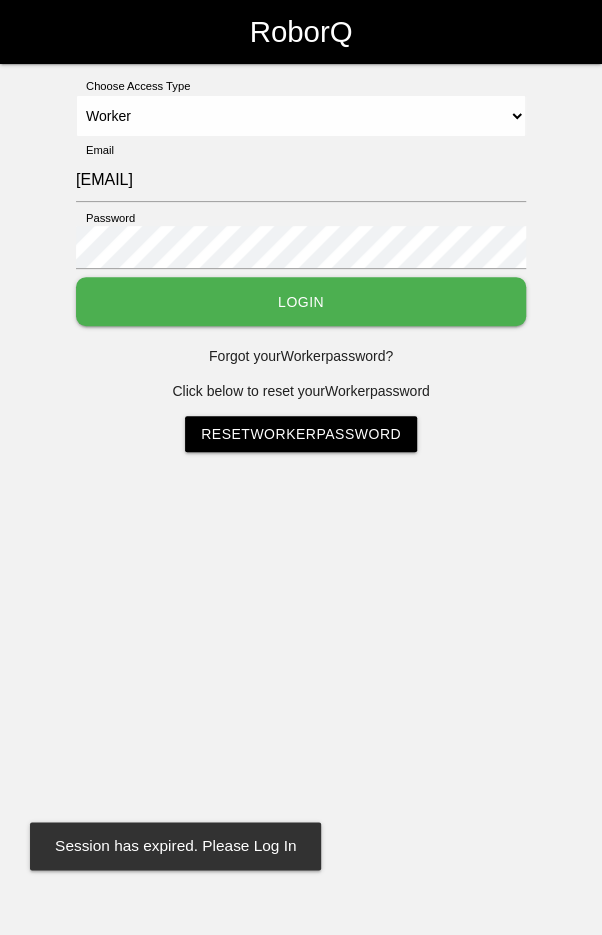 click on "RoborQ Choose Access Type Select Access Type Admin Customer Supervisor Worker Email blademast44@gmail.com Password Login Forgot your  Worker  password? Click below to reset your  Worker  password Reset  Worker  Password Session has expired. Please Log In" at bounding box center [301, 276] 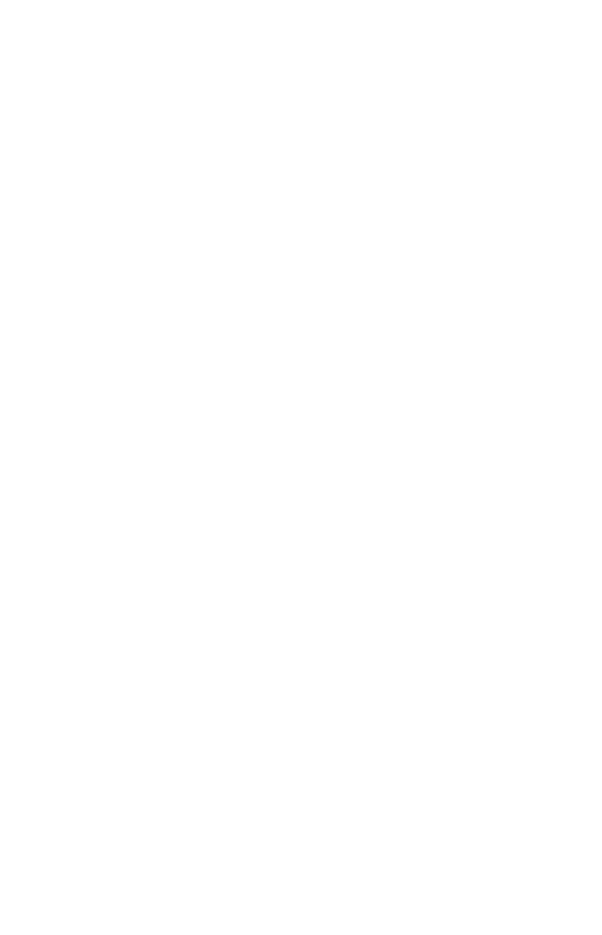 scroll, scrollTop: 0, scrollLeft: 0, axis: both 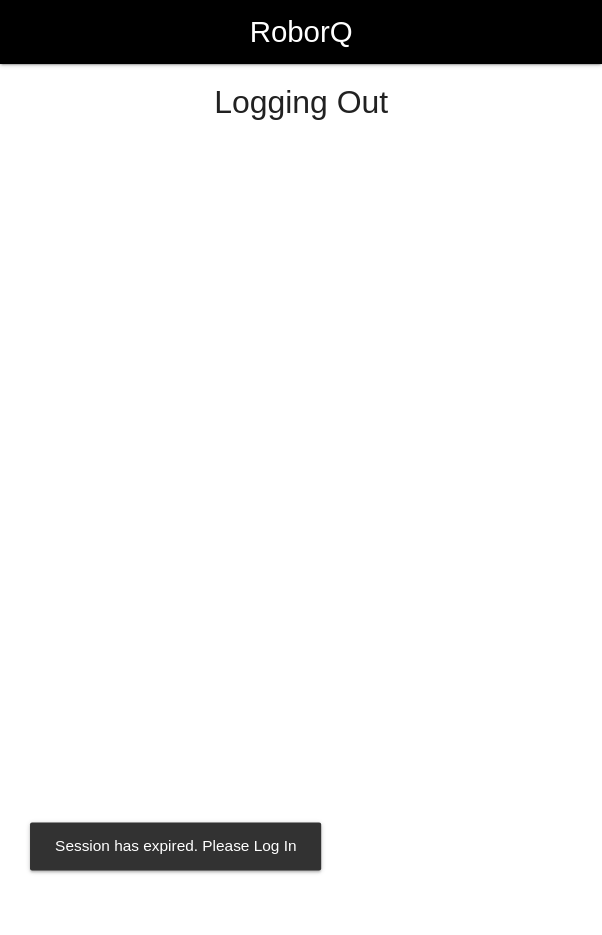 select on "Worker" 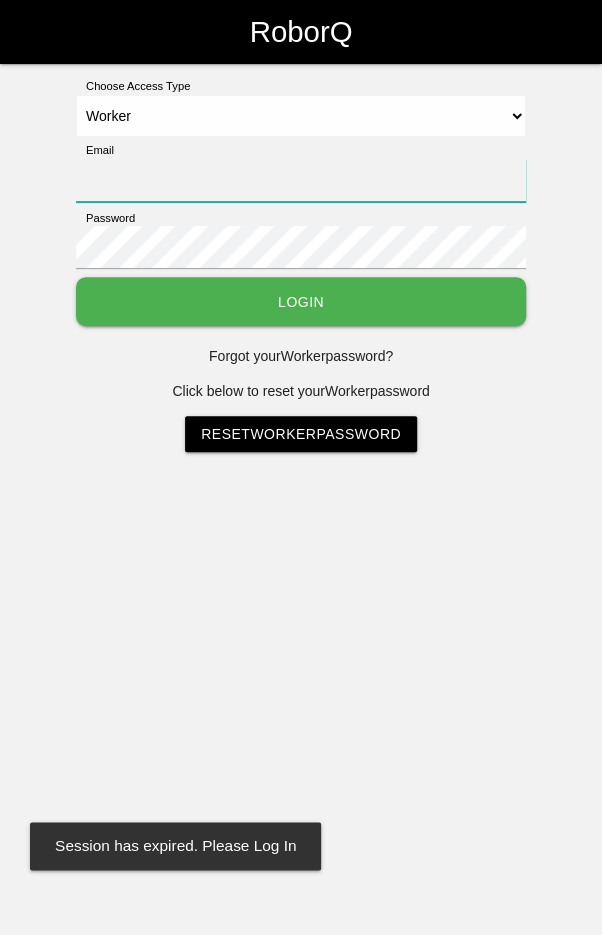 click on "Email" at bounding box center [301, 180] 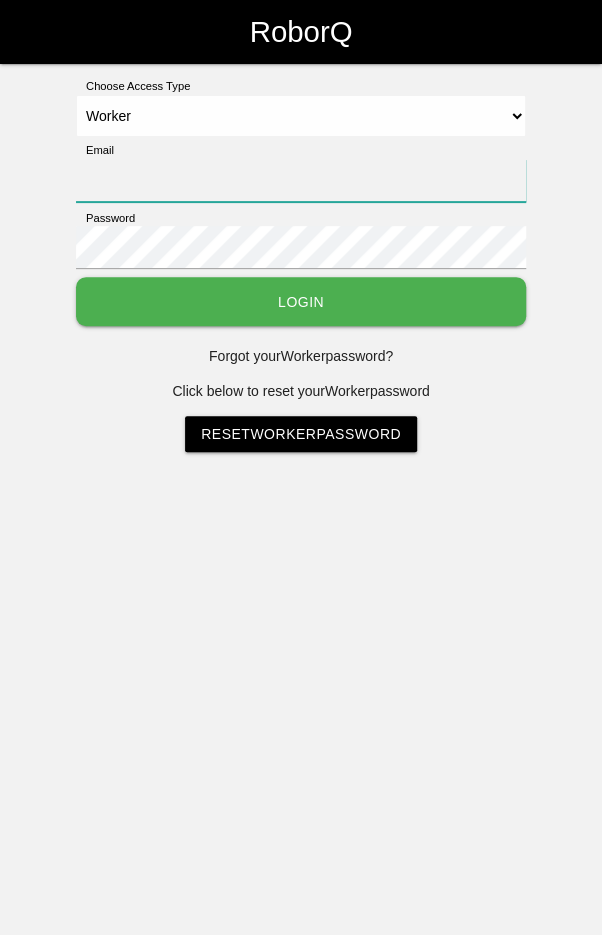 type on "[EMAIL]" 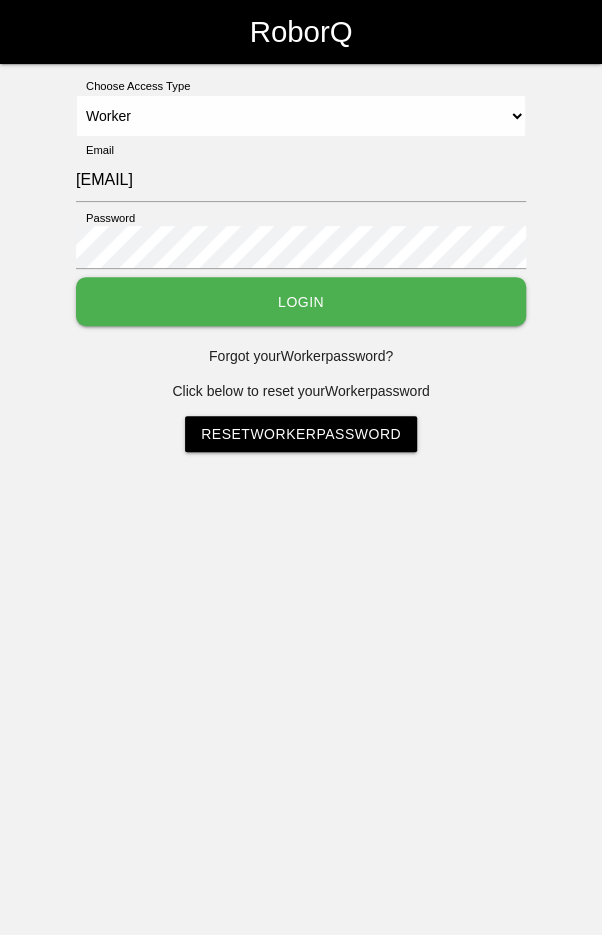 click on "Login" at bounding box center [301, 301] 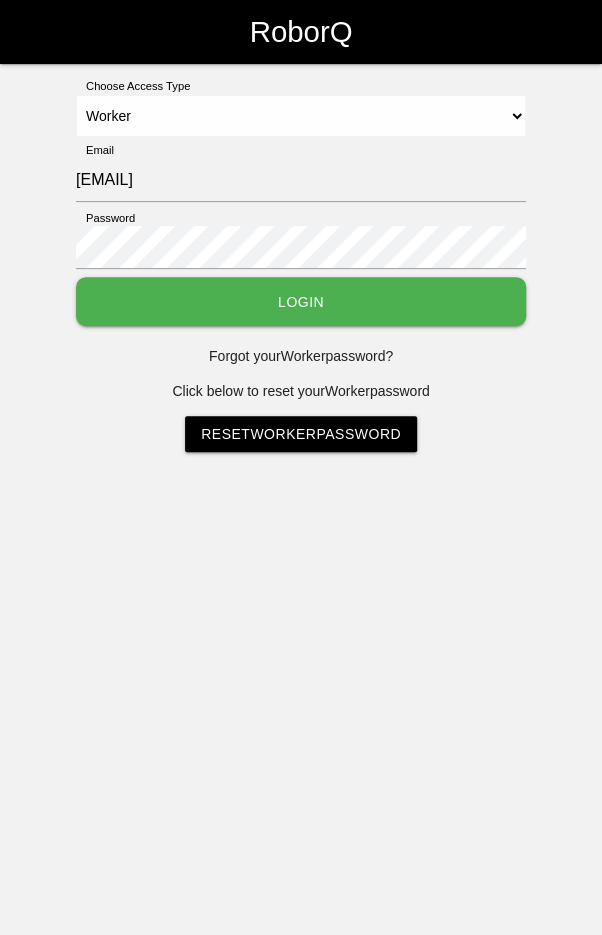 click on "RoborQ Choose Access Type Select Access Type Admin Customer Supervisor Worker Email blademast44@gmail.com Password Login Forgot your  Worker  password? Click below to reset your  Worker  password Reset  Worker  Password" at bounding box center (301, 276) 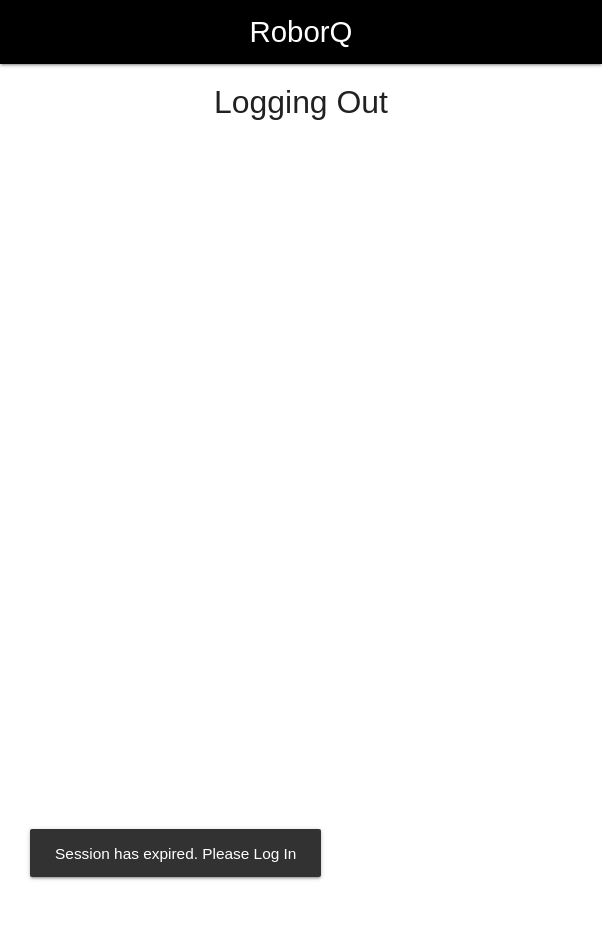scroll, scrollTop: 0, scrollLeft: 0, axis: both 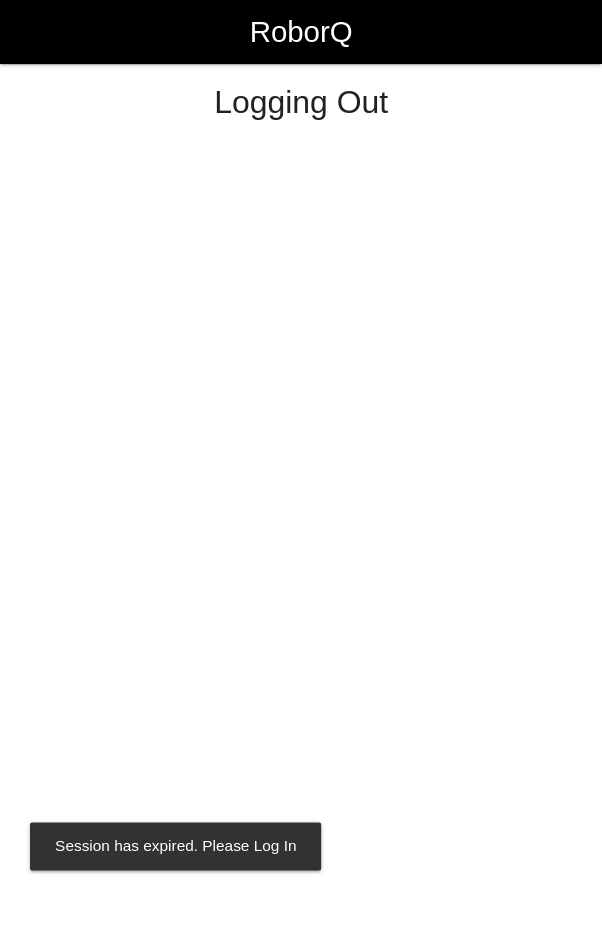 select on "Worker" 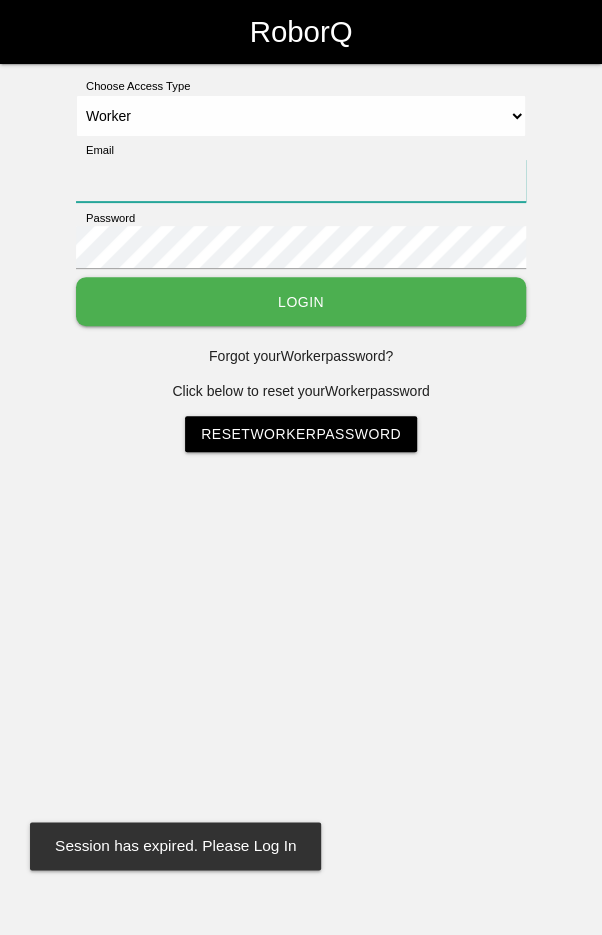 click on "Email" at bounding box center [301, 180] 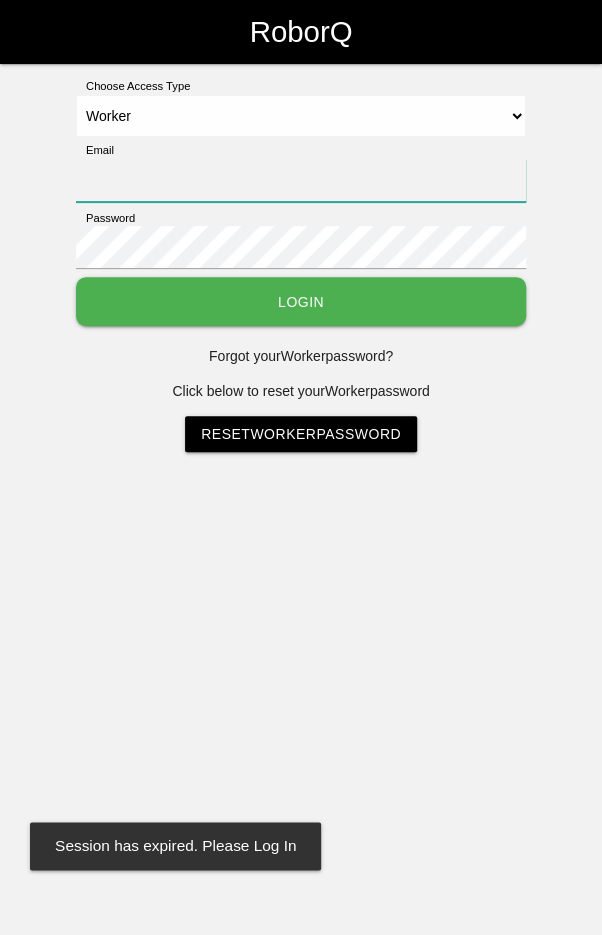 type on "[EMAIL]" 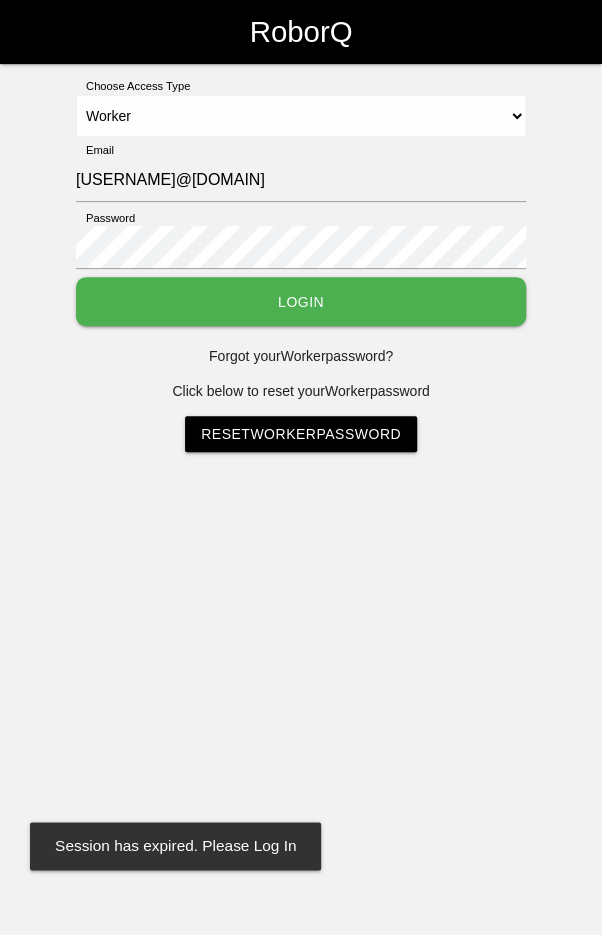 click on "Login" at bounding box center (301, 301) 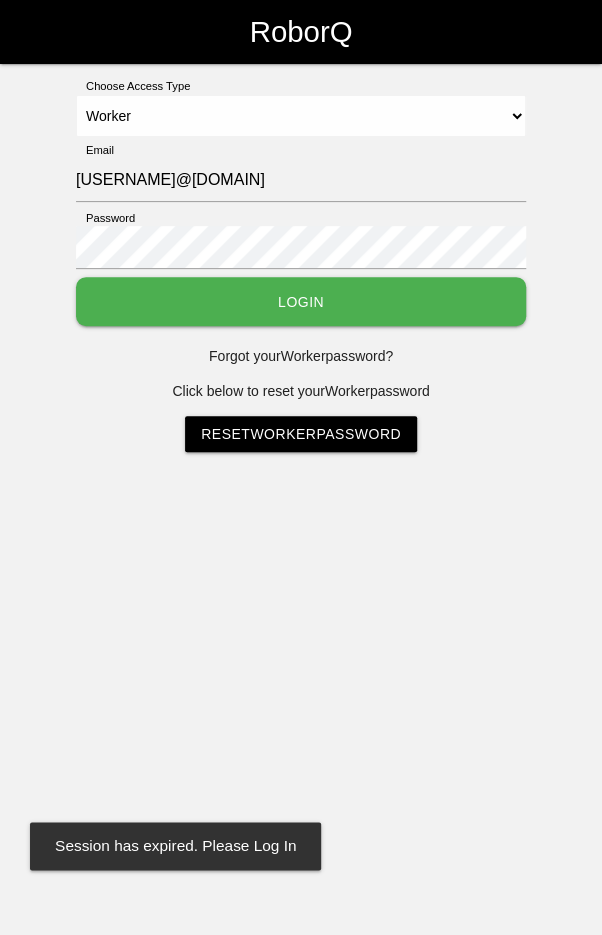 click on "RoborQ Choose Access Type Select Access Type Admin Customer Supervisor Worker Email blademast44@gmail.com Password Login Forgot your  Worker  password? Click below to reset your  Worker  password Reset  Worker  Password Session has expired. Please Log In" at bounding box center (301, 276) 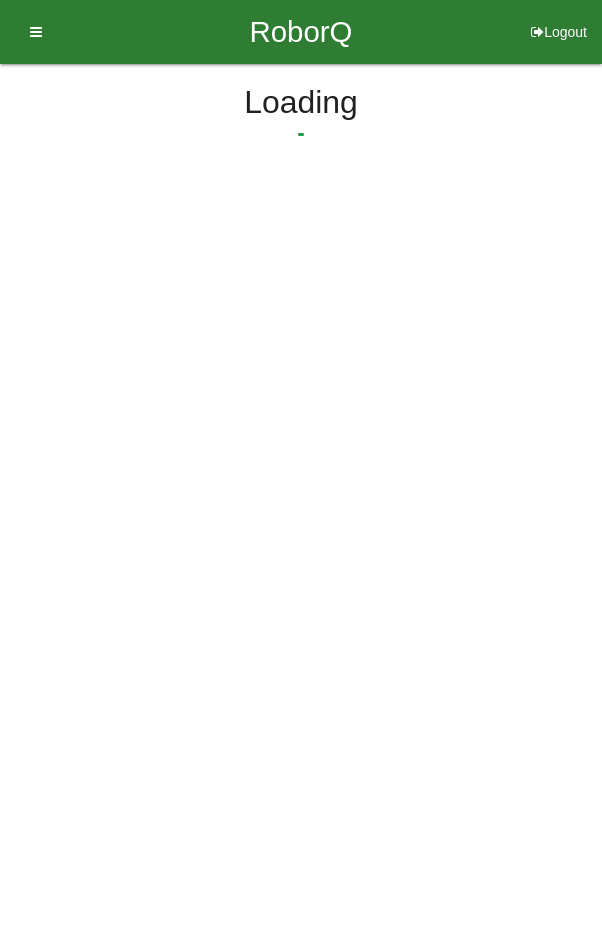 scroll, scrollTop: 0, scrollLeft: 0, axis: both 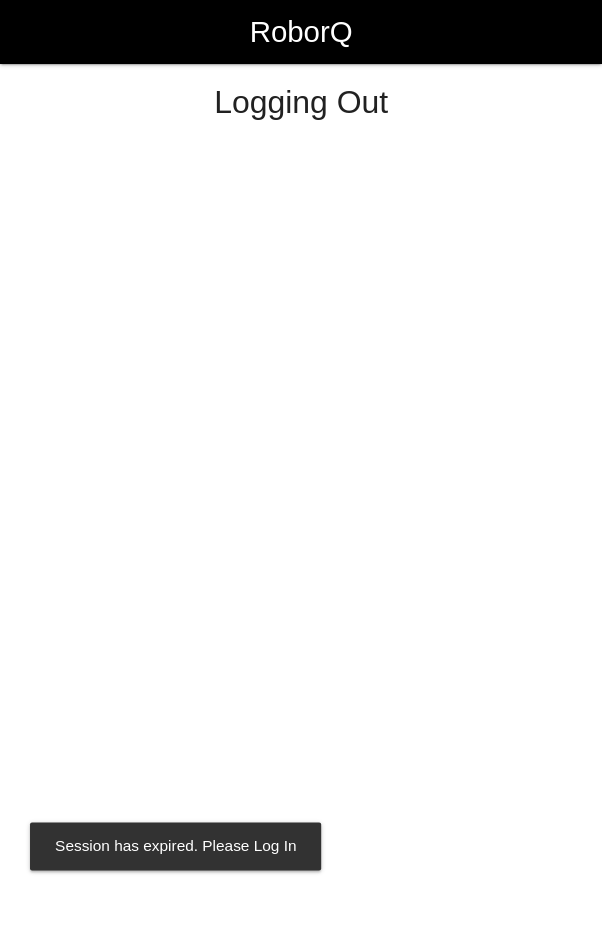 select on "Worker" 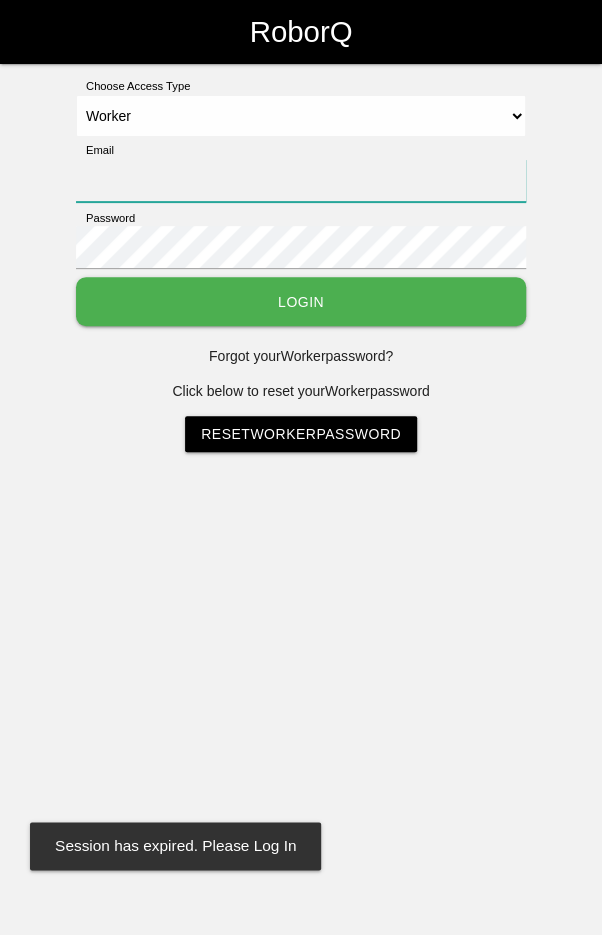 click on "Email" at bounding box center (301, 180) 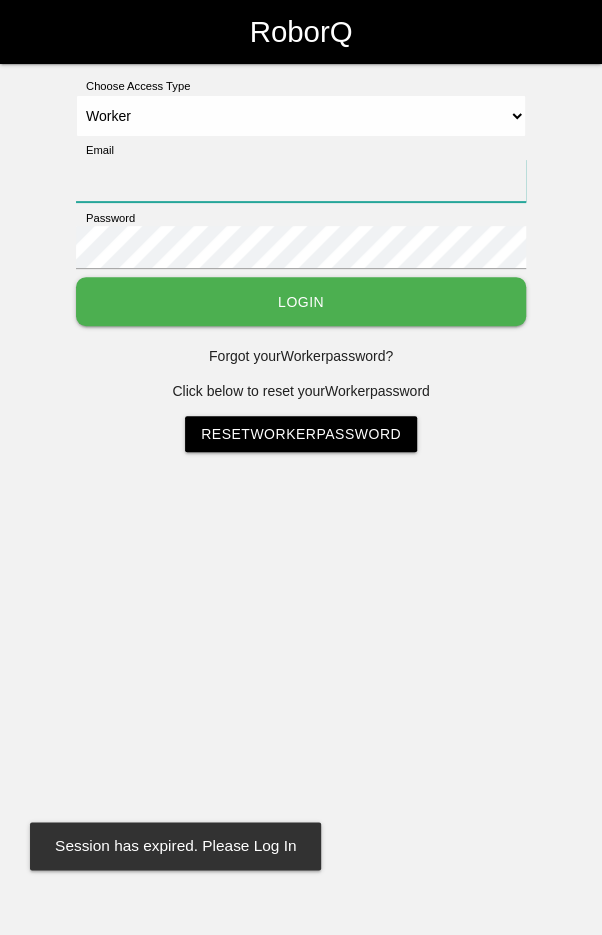 type on "[USERNAME]@[DOMAIN]" 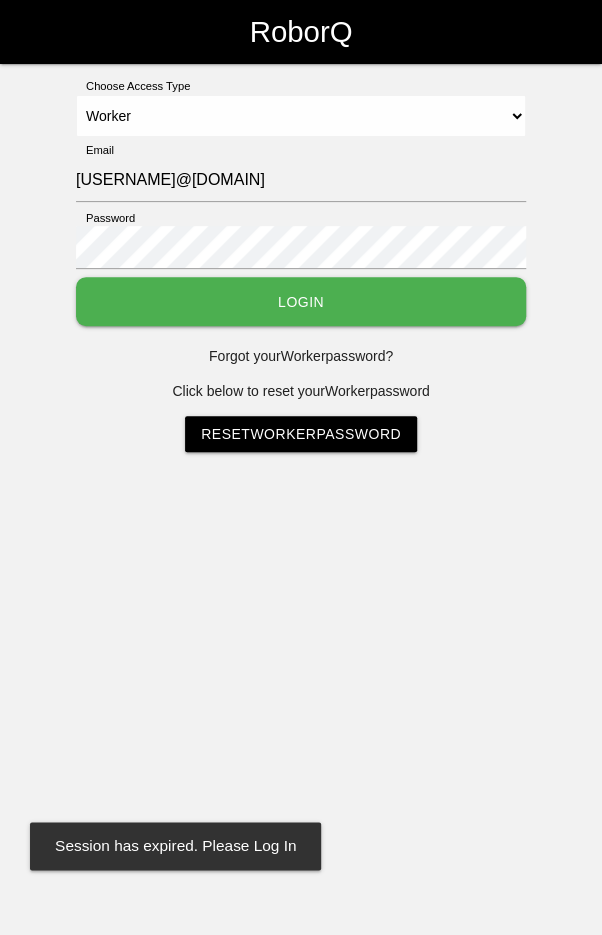 click on "Login" at bounding box center (301, 301) 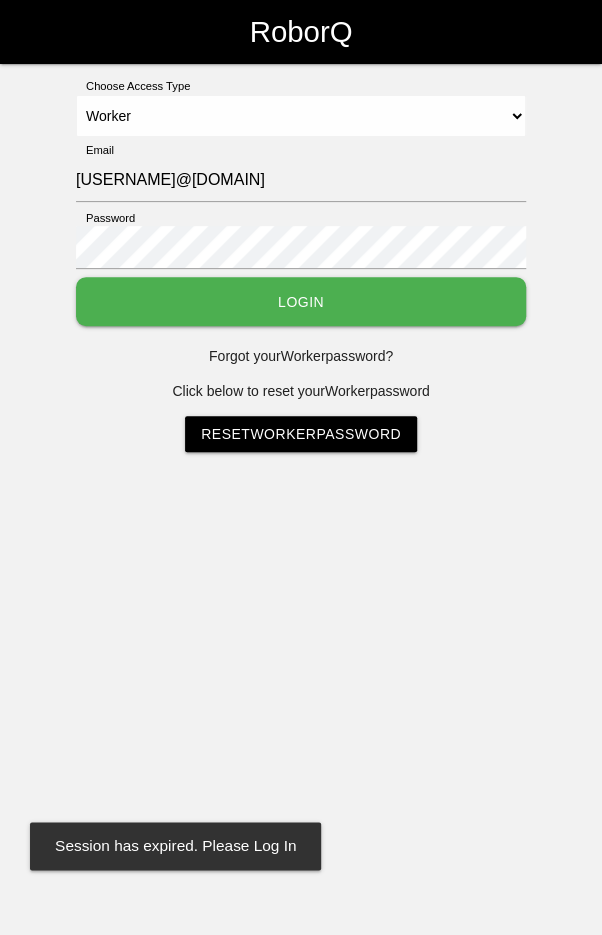 click on "RoborQ Choose Access Type Select Access Type Admin Customer Supervisor Worker Email [USERNAME]@[DOMAIN] Password Login Forgot your Worker password? Click below to reset your Worker password Reset Worker Password Session has expired. Please Log In" at bounding box center (301, 276) 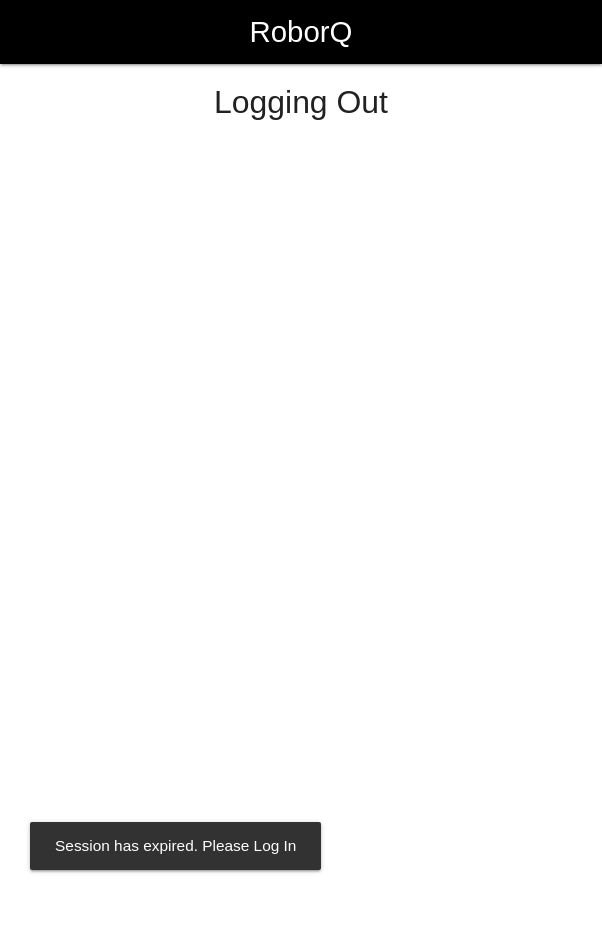 scroll, scrollTop: 0, scrollLeft: 0, axis: both 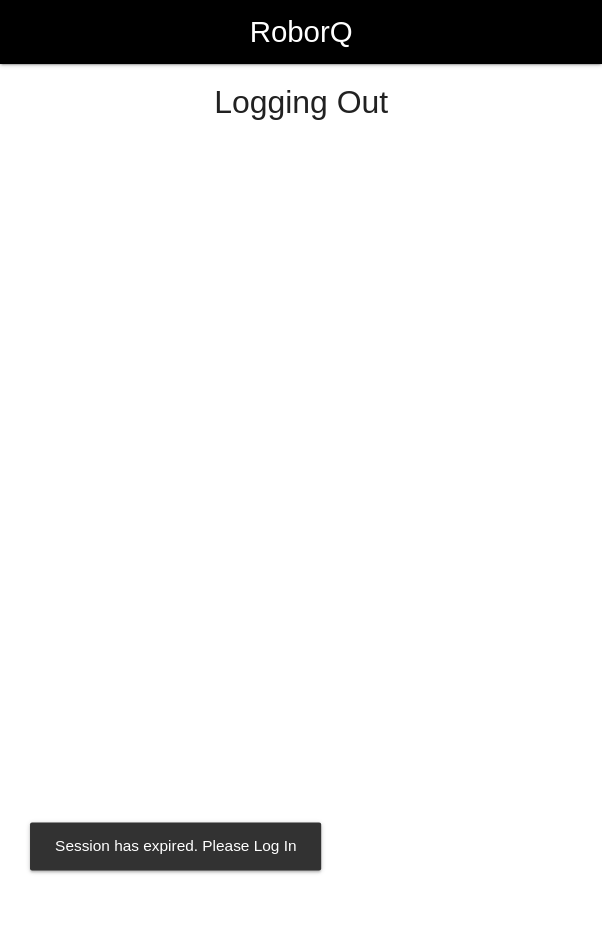 select on "Worker" 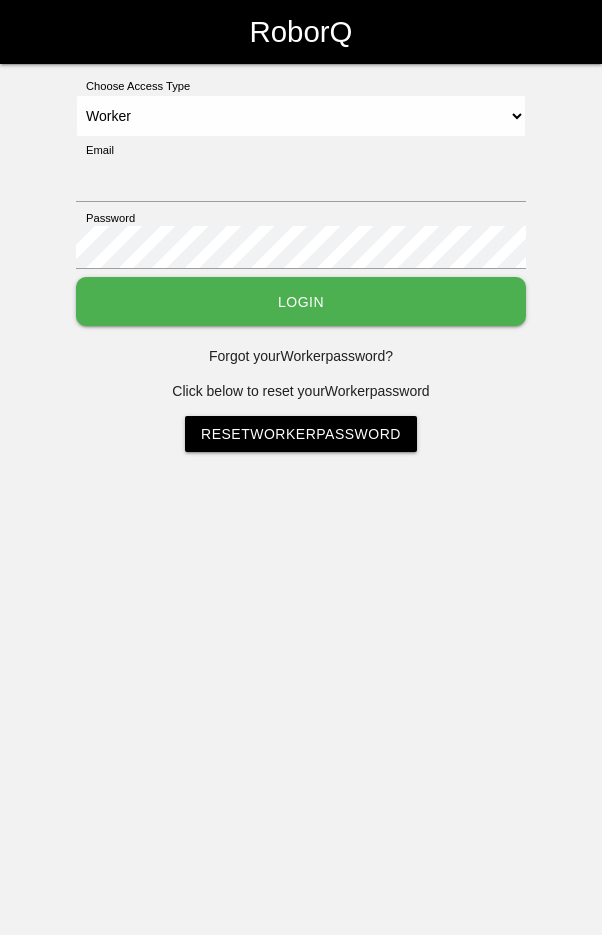 select on "Worker" 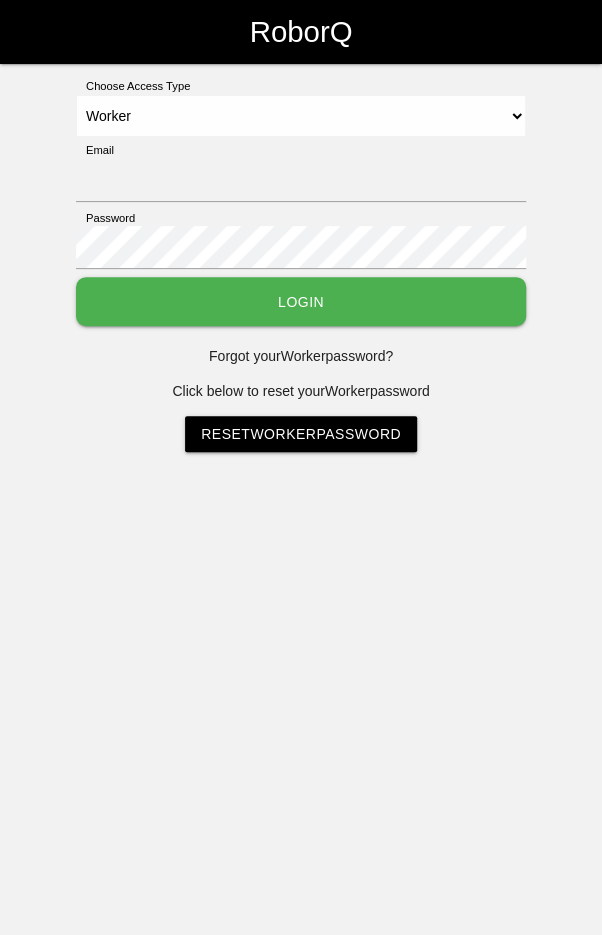 type on "[EMAIL]" 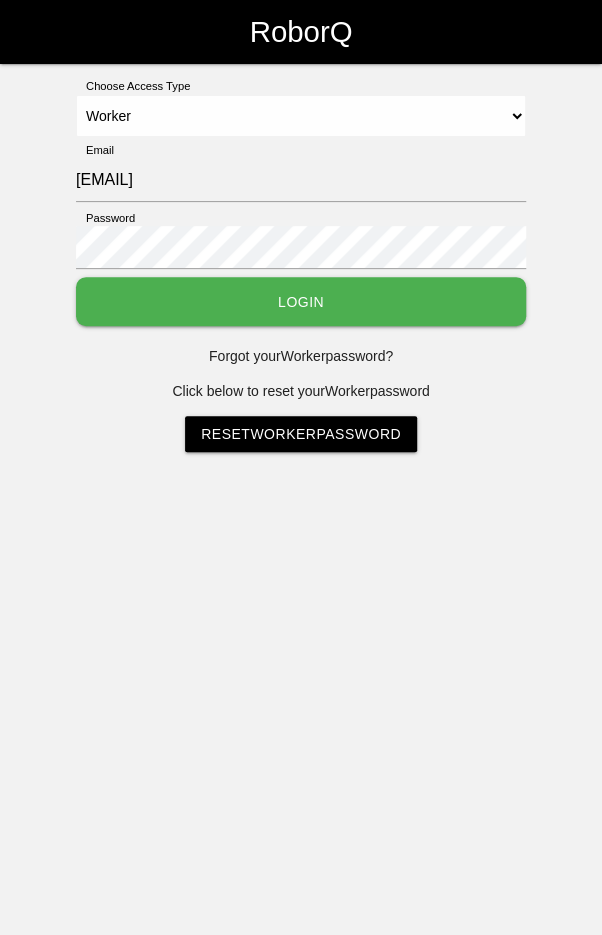 click on "Login" at bounding box center [301, 301] 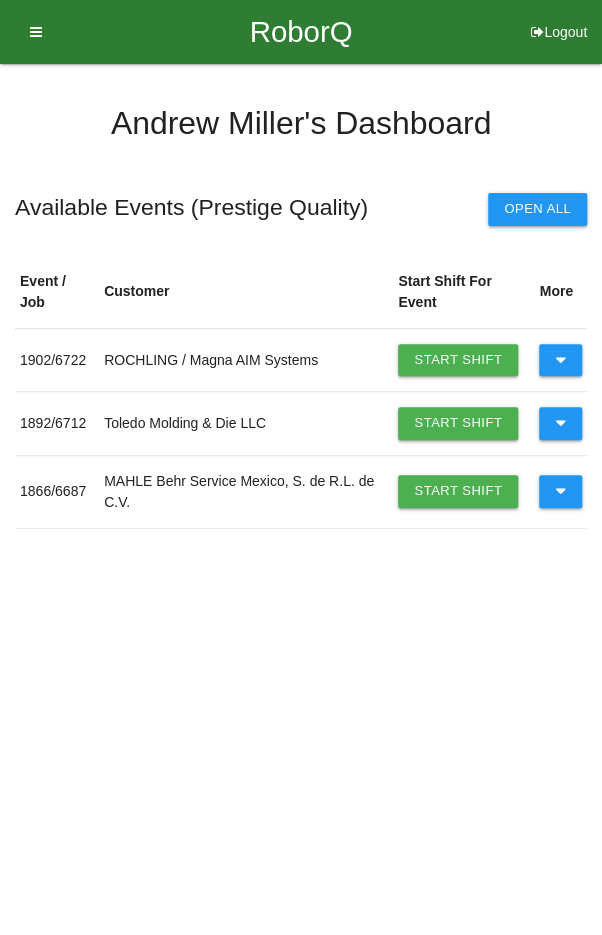 click on "Start Shift" at bounding box center (458, 491) 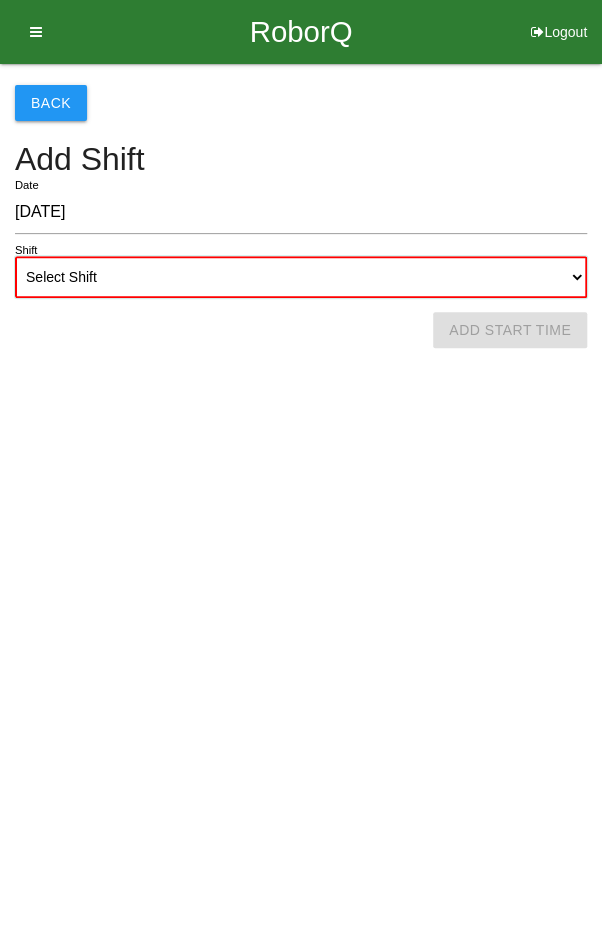 click on "Select Shift 1st Shift 2nd Shift 3rd Shift 4th Shift" at bounding box center [301, 277] 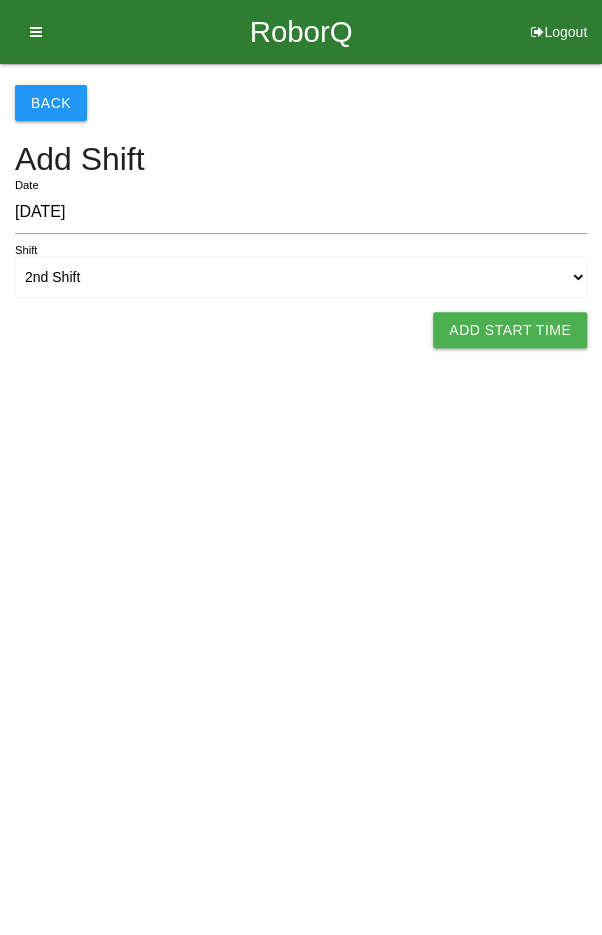 click on "Add Start Time" at bounding box center (510, 330) 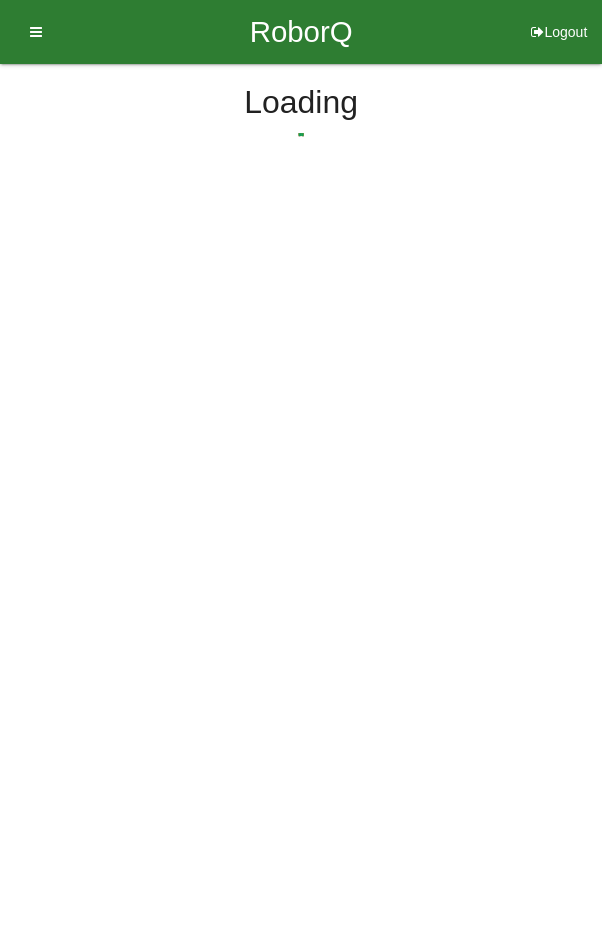 select on "2" 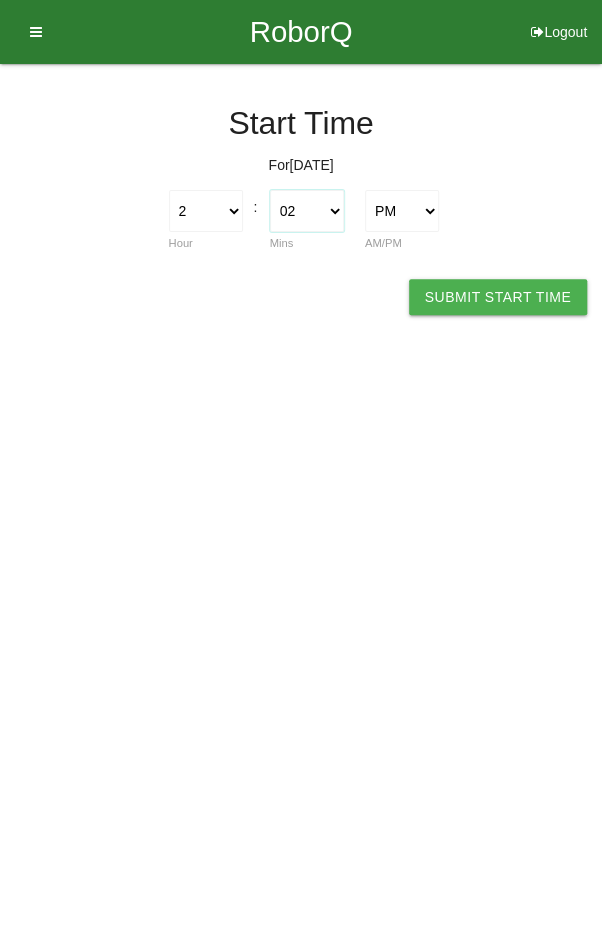 click on "00 01 02 03 04 05 06 07 08 09 10 11 12 13 14 15 16 17 18 19 20 21 22 23 24 25 26 27 28 29 30 31 32 33 34 35 36 37 38 39 40 41 42 43 44 45 46 47 48 49 50 51 52 53 54 55 56 57 58 59" at bounding box center [307, 211] 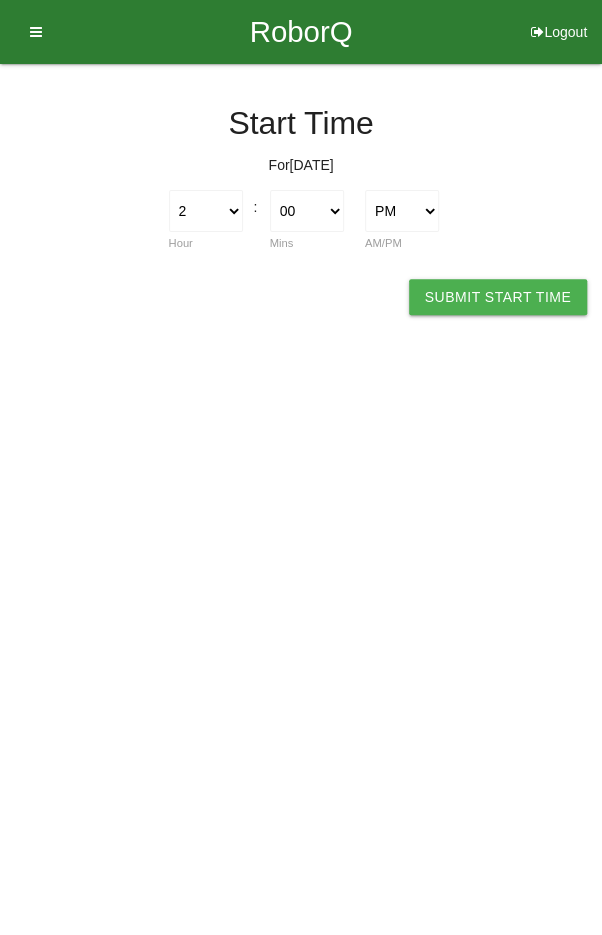 click on "Submit Start Time" at bounding box center [498, 297] 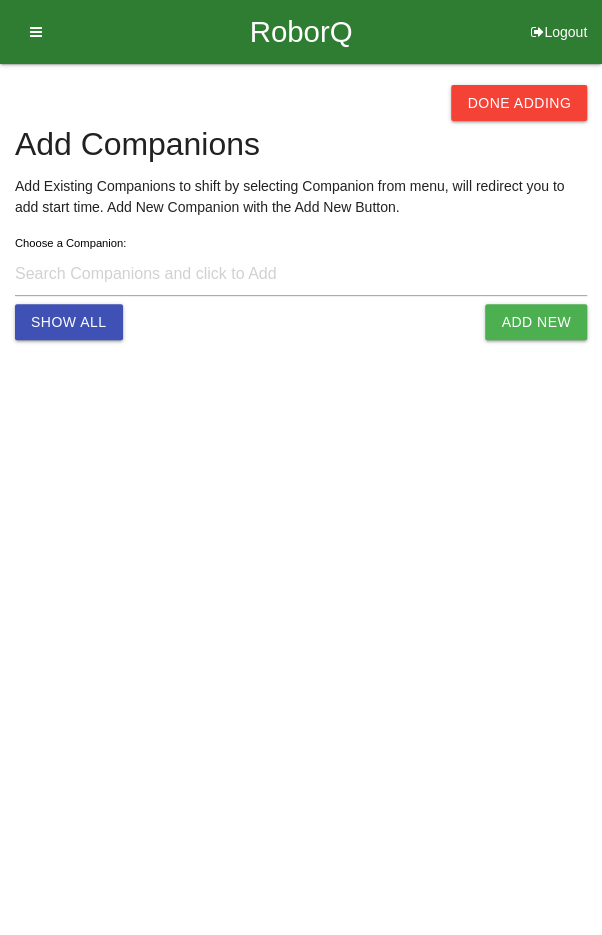 click on "Done Adding" at bounding box center [519, 103] 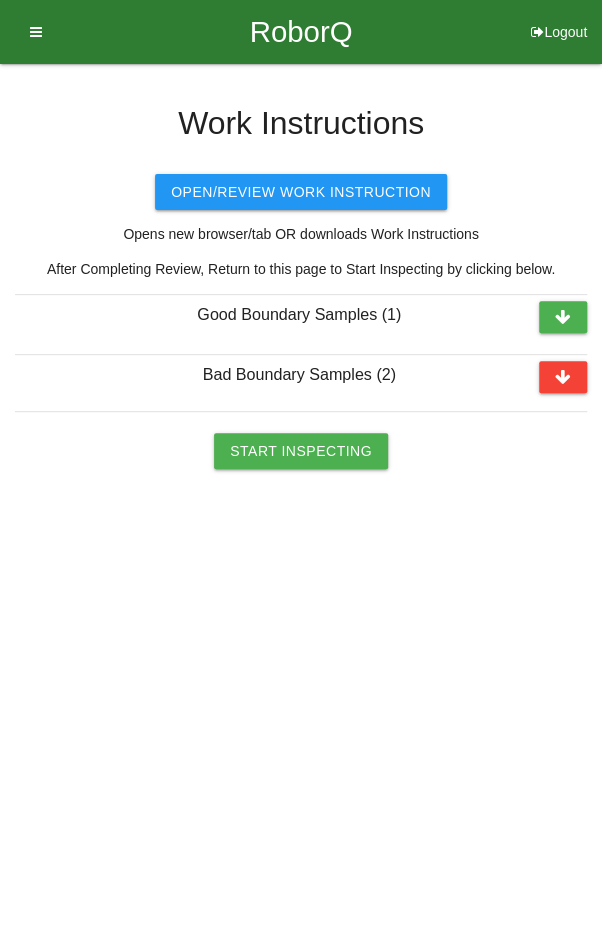 click on "Start Inspecting" at bounding box center (301, 451) 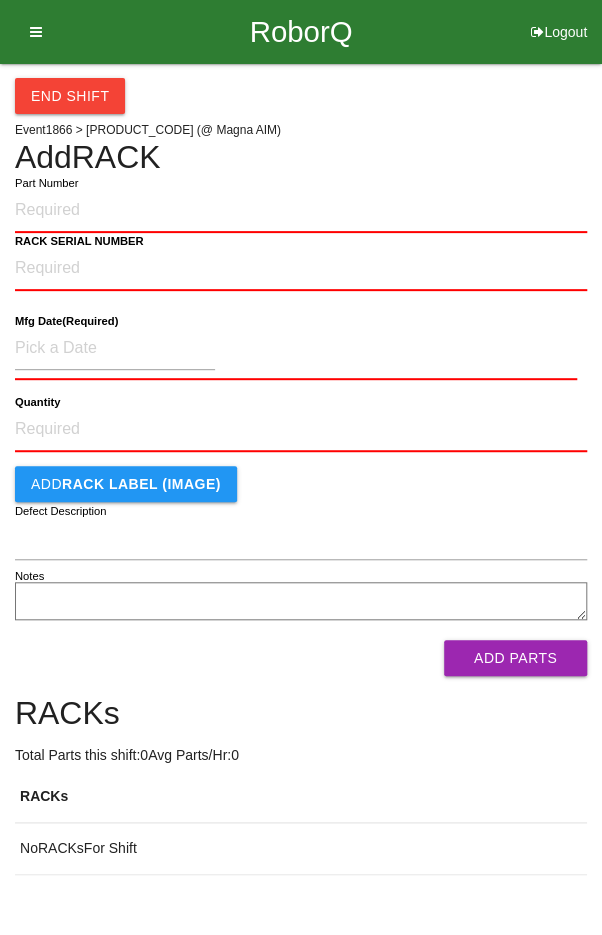 click at bounding box center (29, 32) 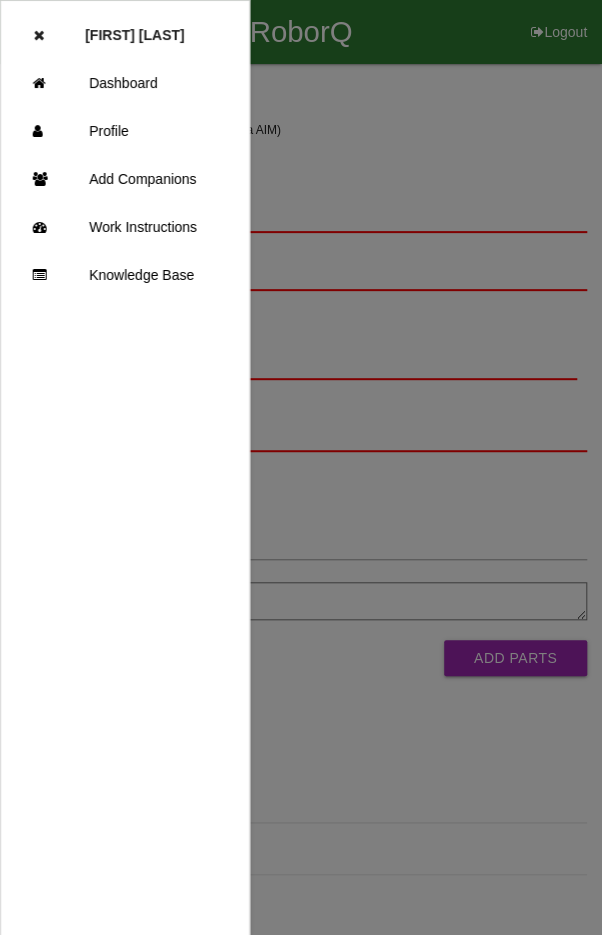 click on "Dashboard" at bounding box center (125, 83) 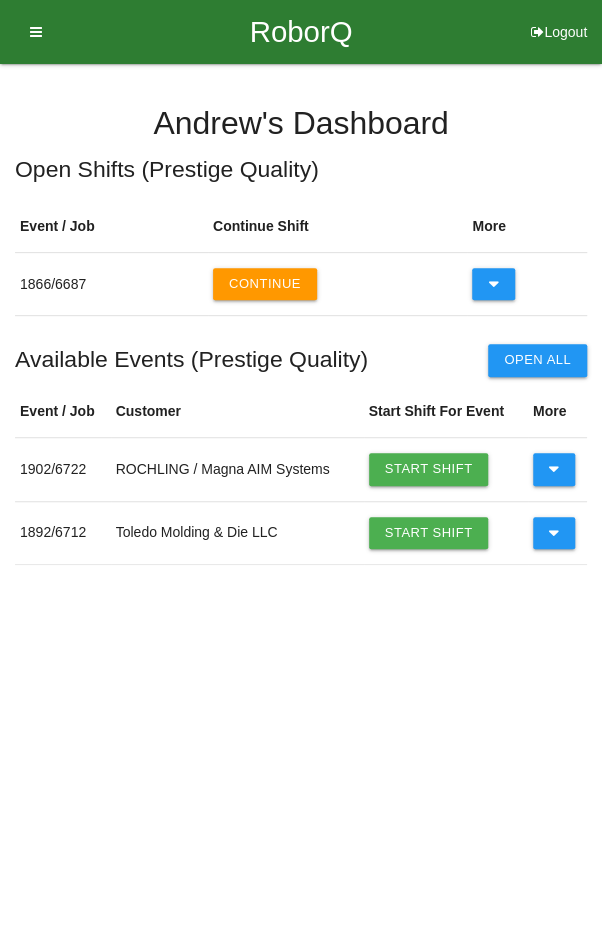 click at bounding box center (554, 469) 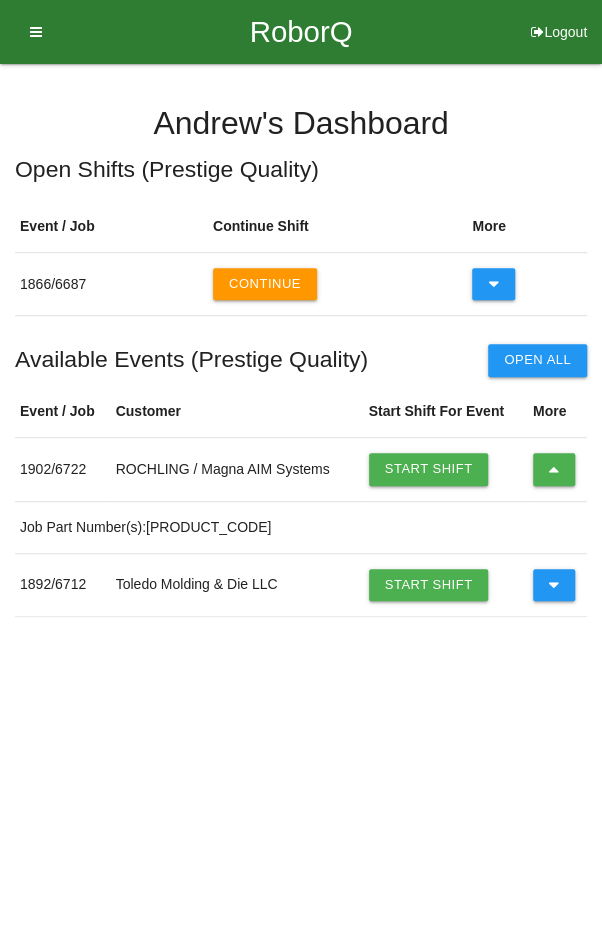 click at bounding box center (554, 469) 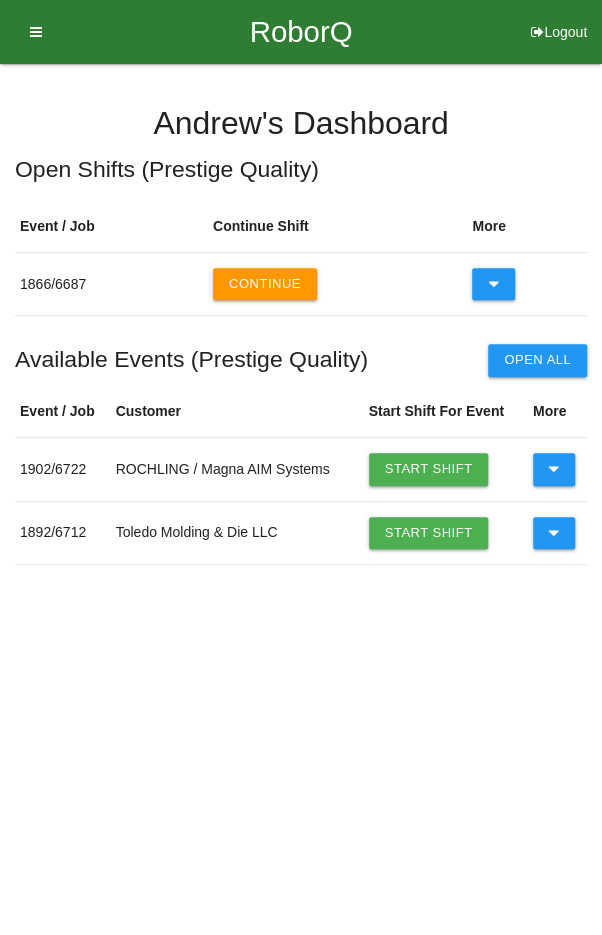 click on "Start Shift" at bounding box center [429, 469] 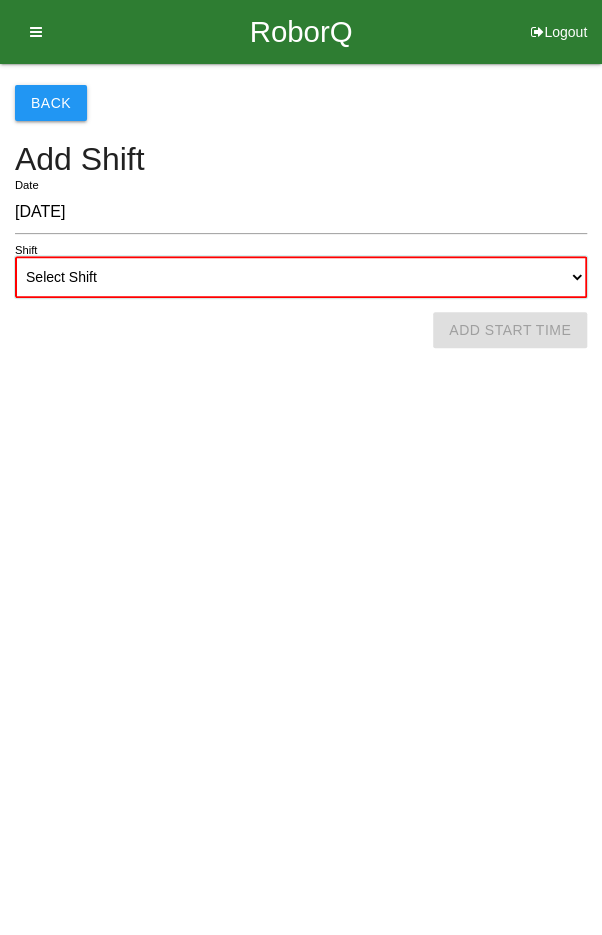 click on "Select Shift 1st Shift 2nd Shift 3rd Shift 4th Shift" at bounding box center (301, 277) 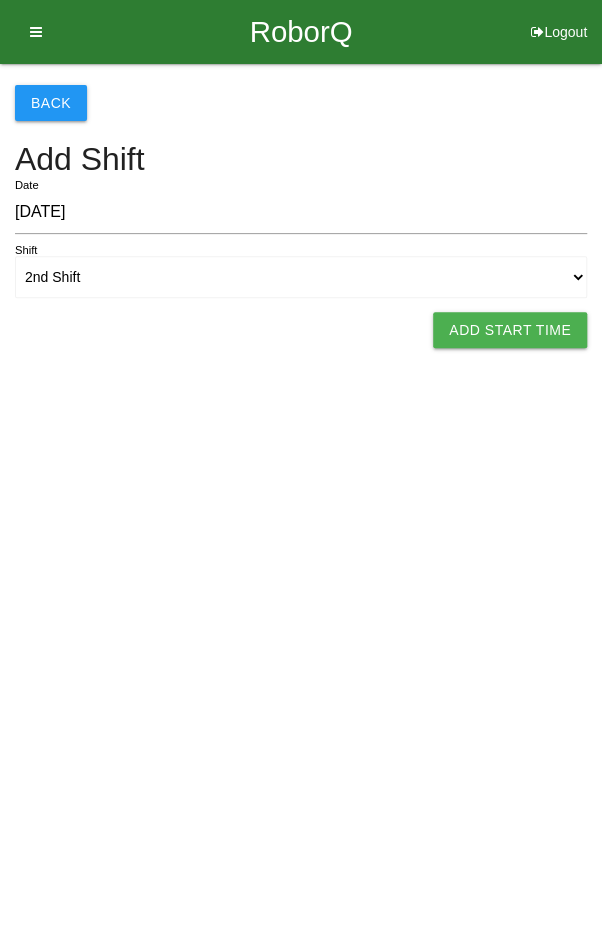 click on "Add Start Time" at bounding box center (510, 330) 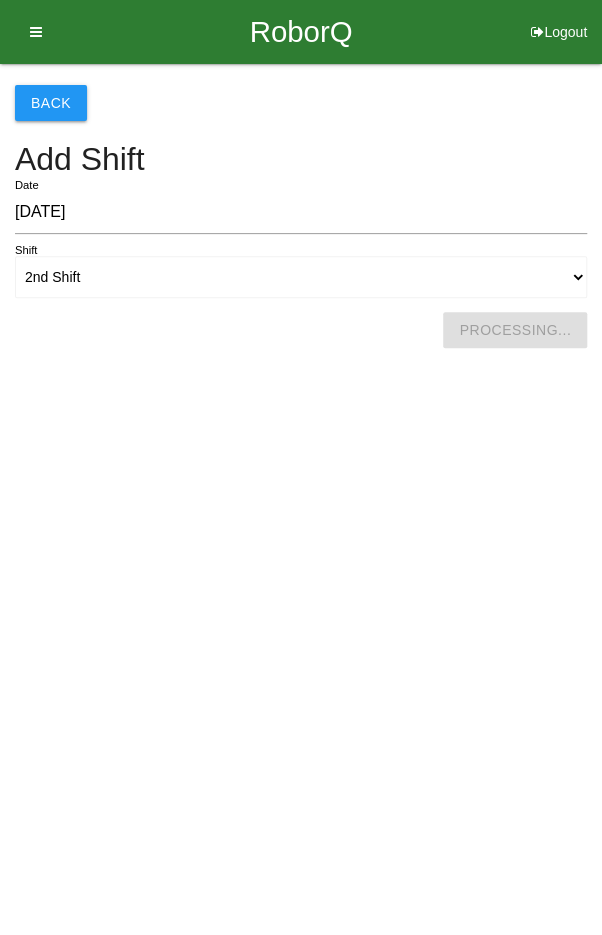 select on "2" 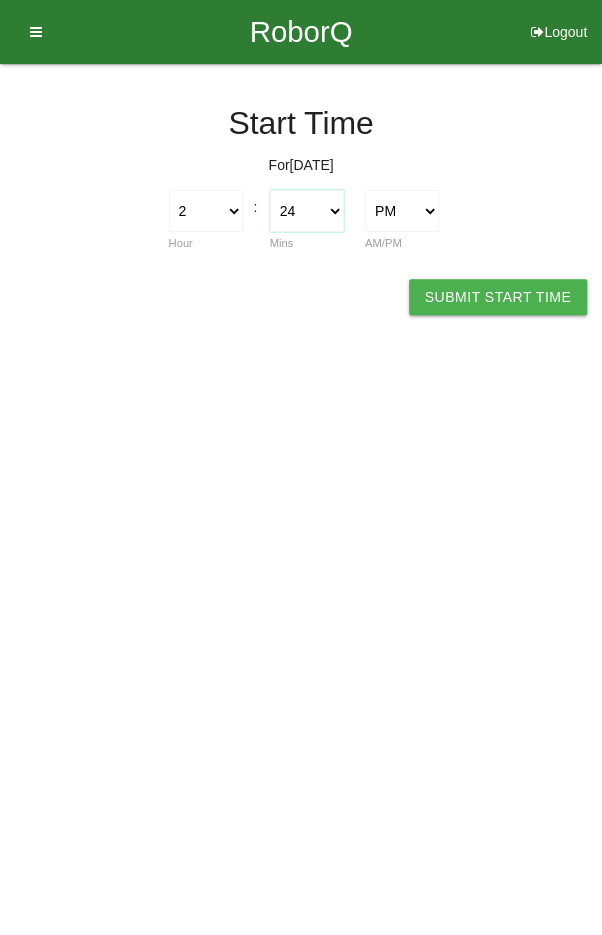 click on "00 01 02 03 04 05 06 07 08 09 10 11 12 13 14 15 16 17 18 19 20 21 22 23 24 25 26 27 28 29 30 31 32 33 34 35 36 37 38 39 40 41 42 43 44 45 46 47 48 49 50 51 52 53 54 55 56 57 58 59" at bounding box center [307, 211] 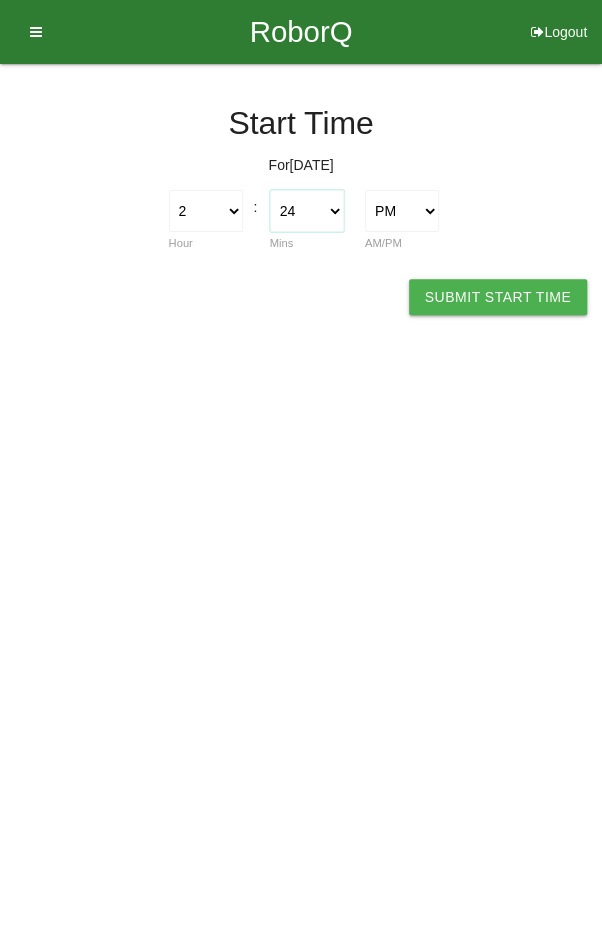 select on "0" 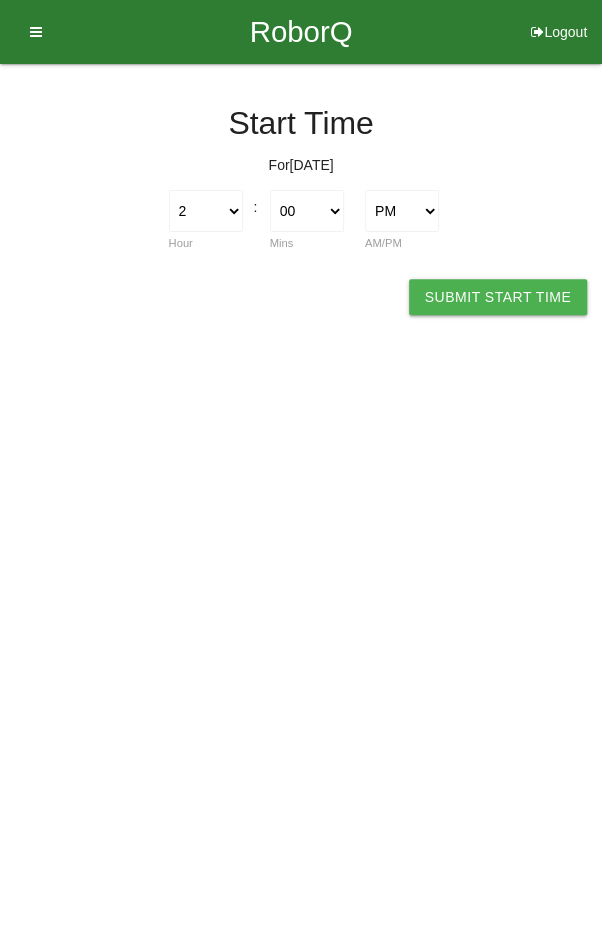 click on "Submit Start Time" at bounding box center [498, 297] 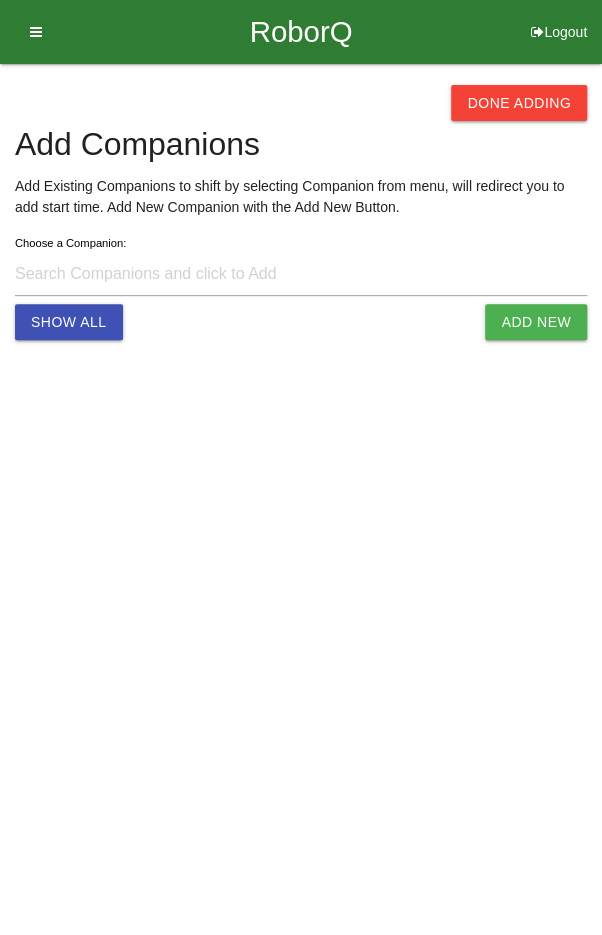 click on "Done Adding" at bounding box center [519, 103] 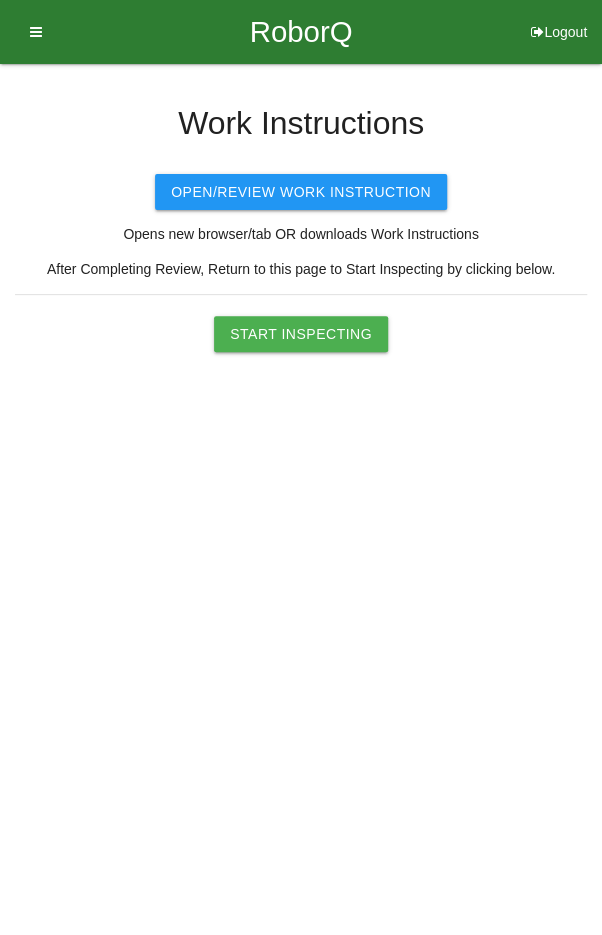 click on "Start Inspecting" at bounding box center [301, 334] 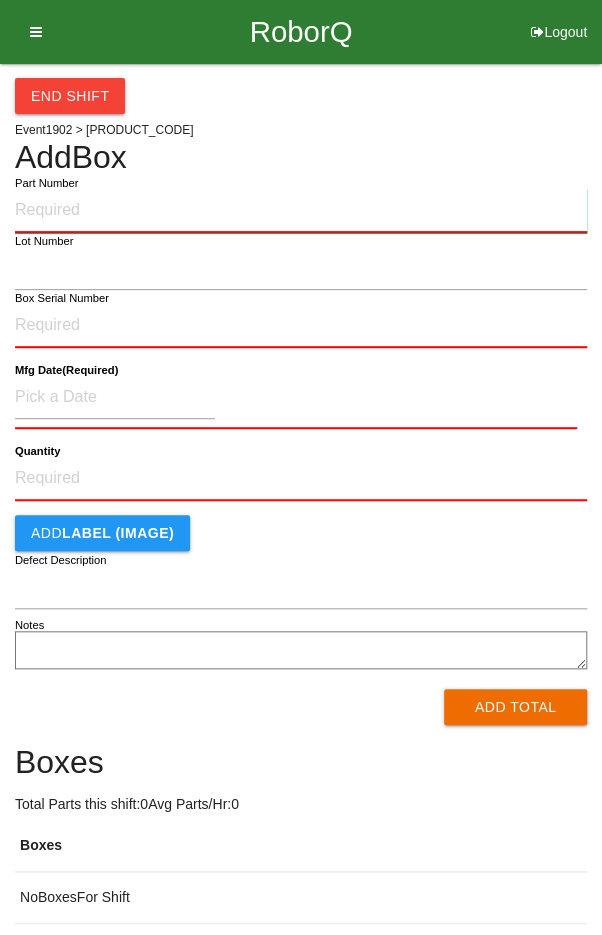 click on "Part Number" at bounding box center (301, 211) 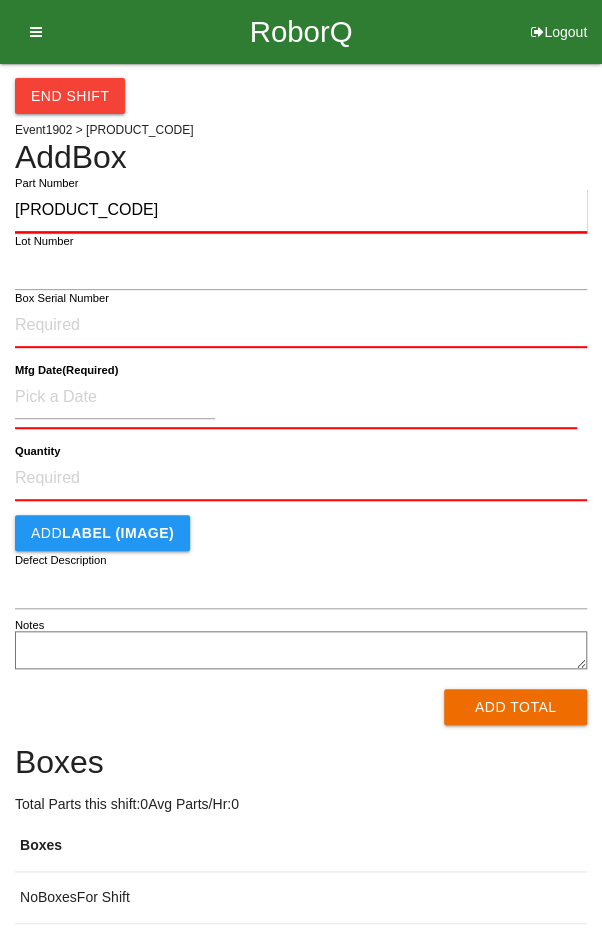 type on "[PRODUCT_CODE]" 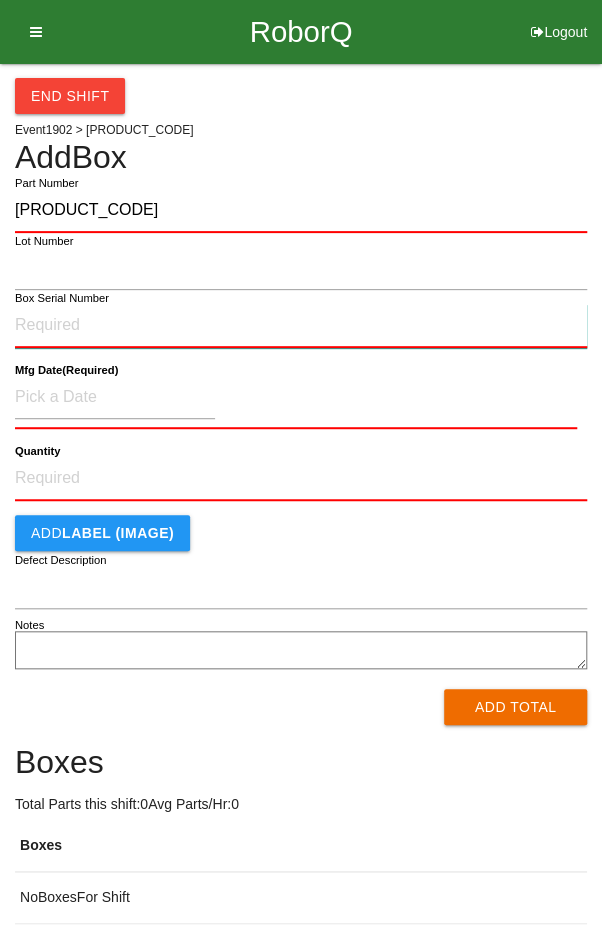 click on "Box Serial Number" at bounding box center (301, 326) 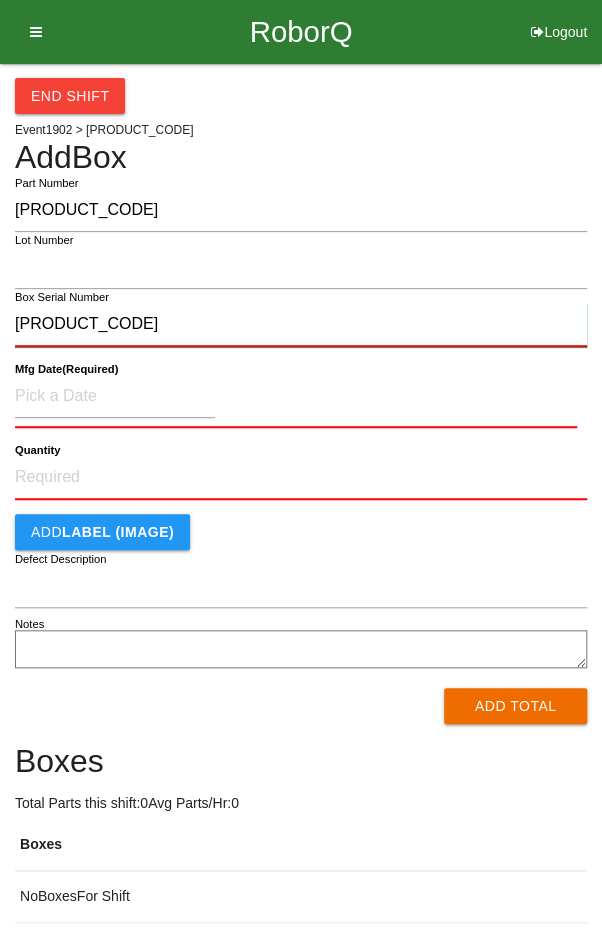 type on "[PRODUCT_CODE]" 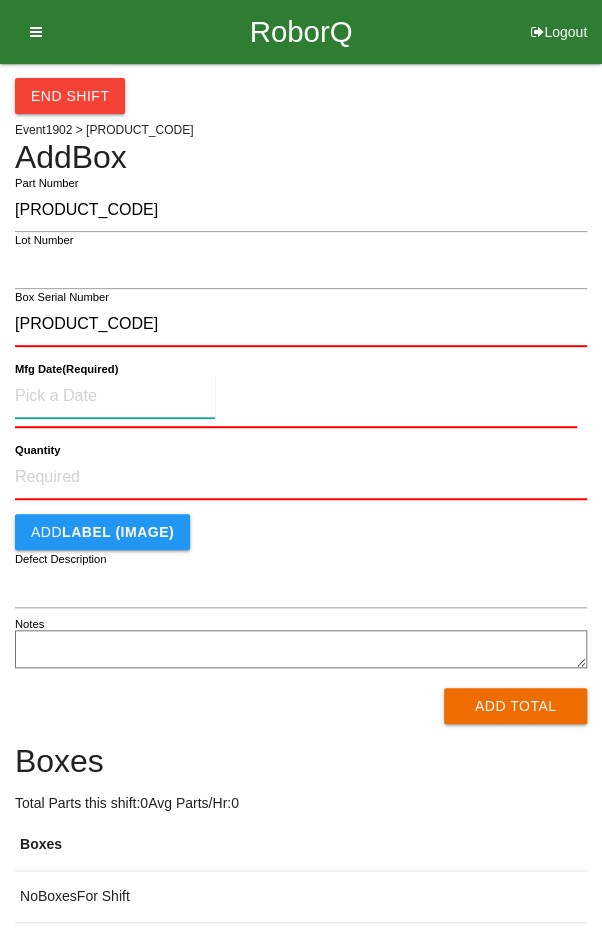 click at bounding box center (115, 396) 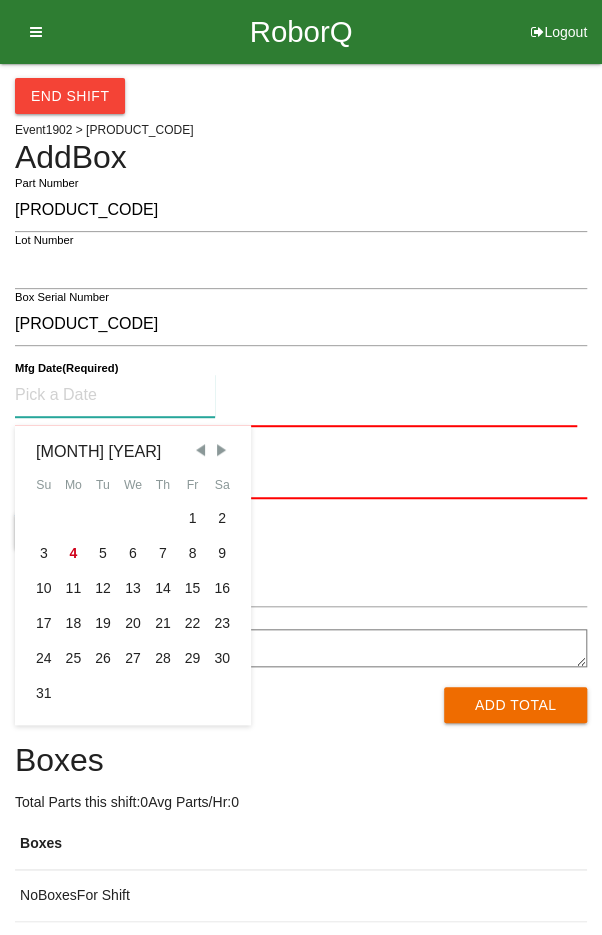 click on "1" at bounding box center (193, 518) 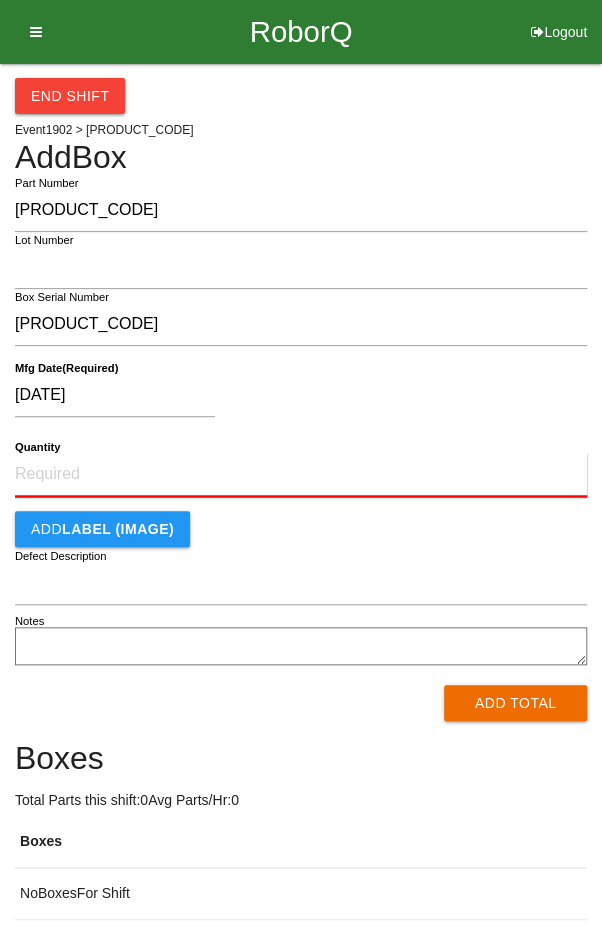 click on "Quantity" at bounding box center (301, 475) 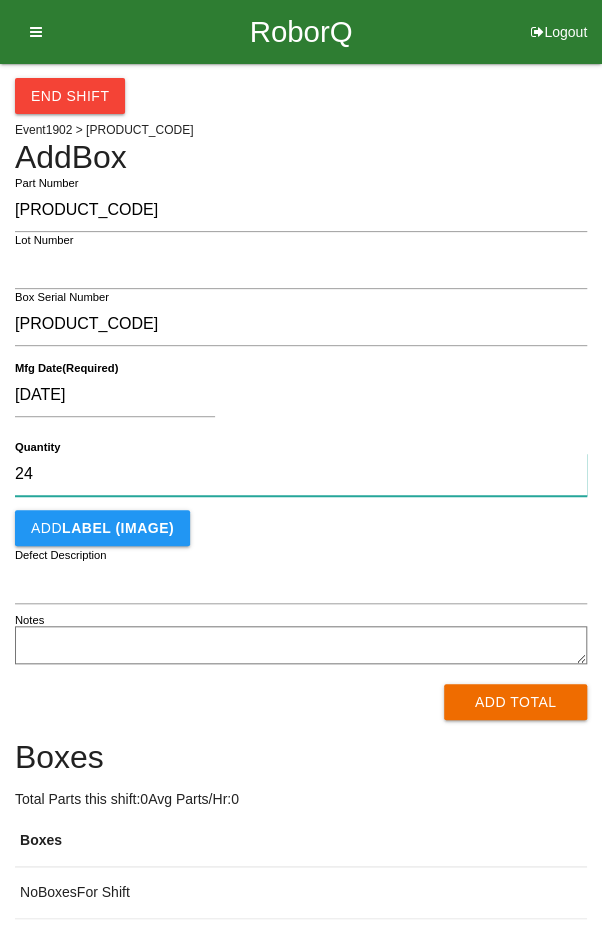 type on "24" 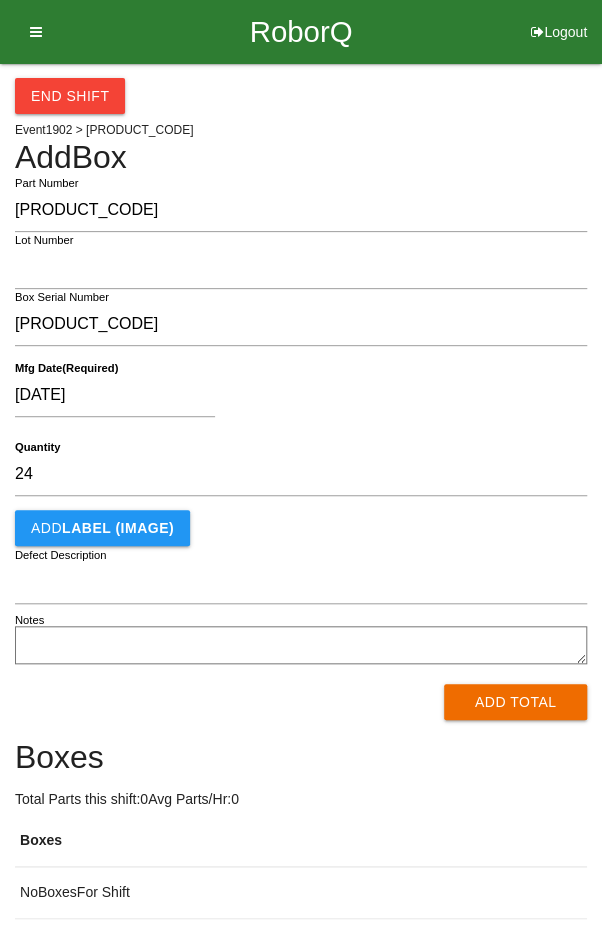 click on "[DATE] Mfg Date  (Required)" at bounding box center (301, 399) 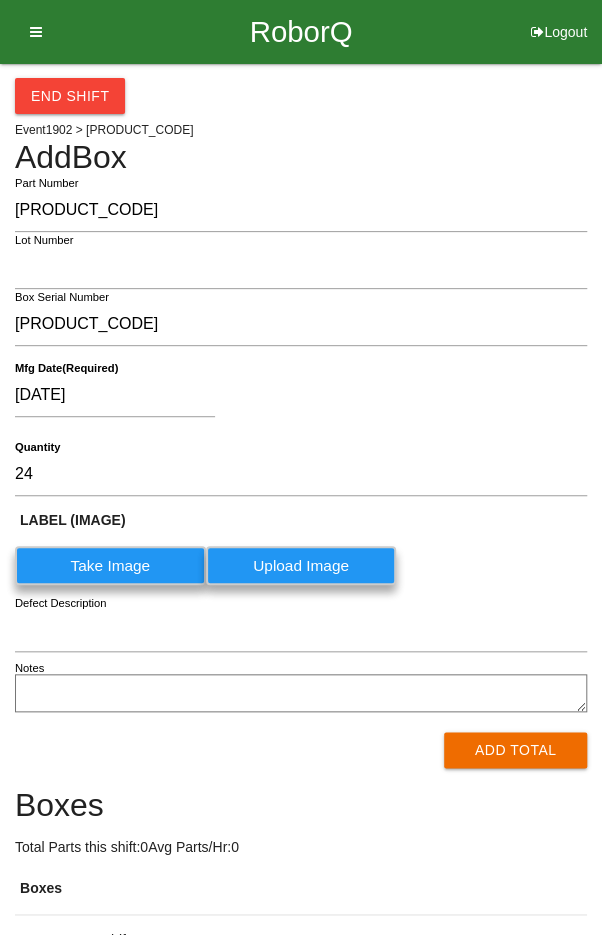 click on "Take Image" at bounding box center [110, 565] 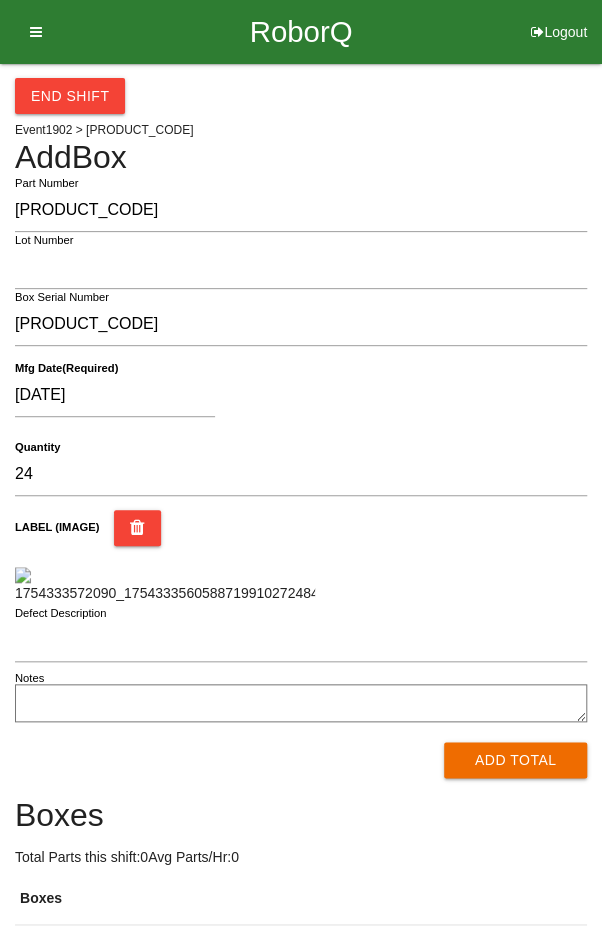 click on "End Shift Event  1902   > [PRODUCT_CODE] Add  Box   [PRODUCT_CODE] Part Number    Lot Number    [PRODUCT_CODE] Box Serial Number    [DATE] Mfg Date  (Required) 24 Quantity LABEL (IMAGE) Defect Description Notes Add Total Boxes Total Parts this shift:  0  Avg Parts/Hr:  0 Boxes No  Boxes  For Shift" at bounding box center (301, 520) 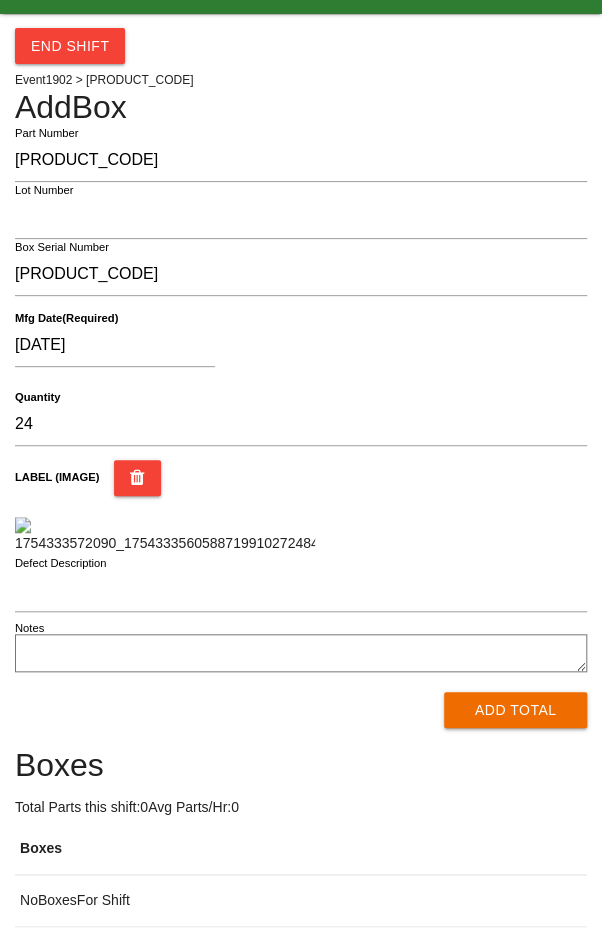 scroll, scrollTop: 510, scrollLeft: 0, axis: vertical 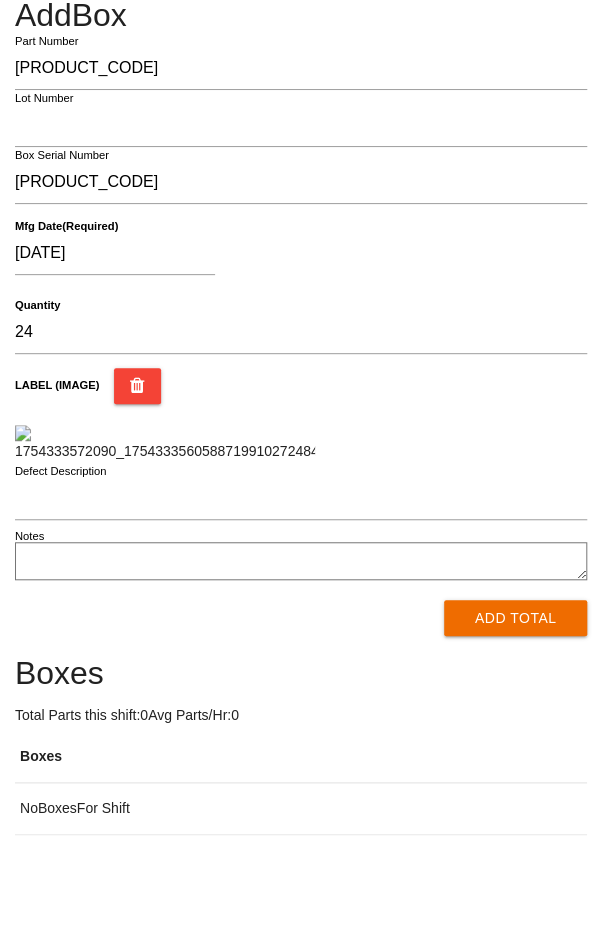 click on "Add Total" at bounding box center (515, 618) 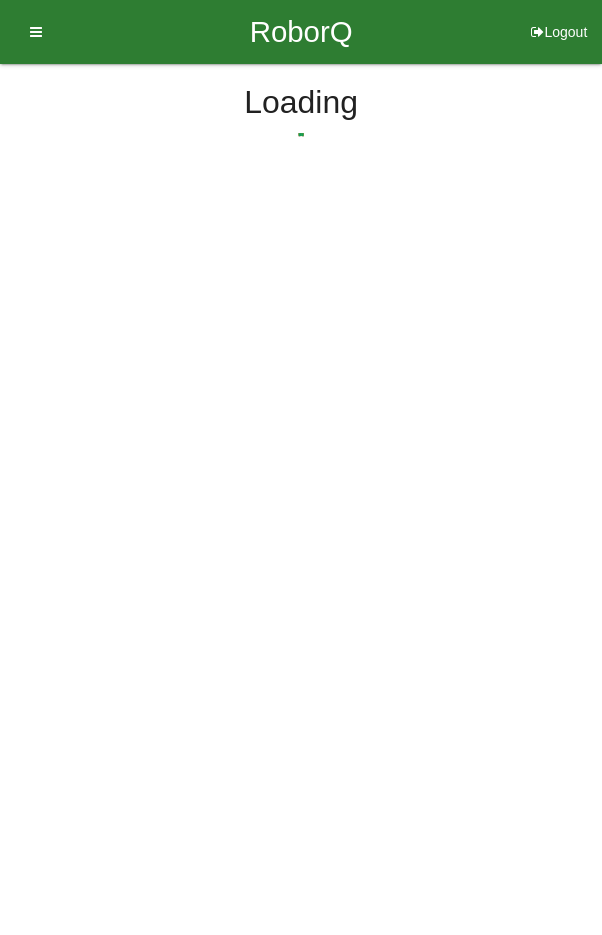 scroll, scrollTop: 0, scrollLeft: 0, axis: both 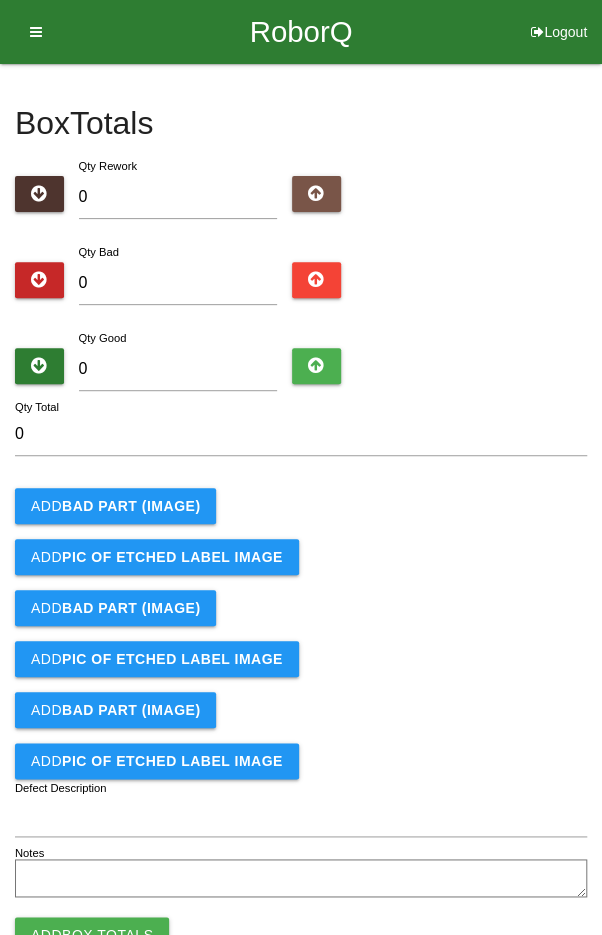 click on "Qty Rework 0" at bounding box center (301, 191) 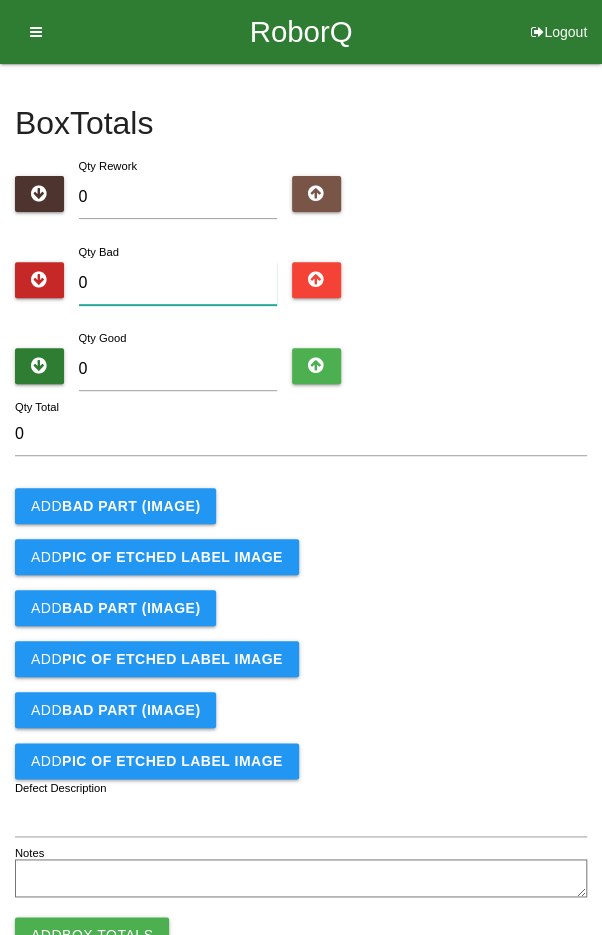 click on "0" at bounding box center [178, 283] 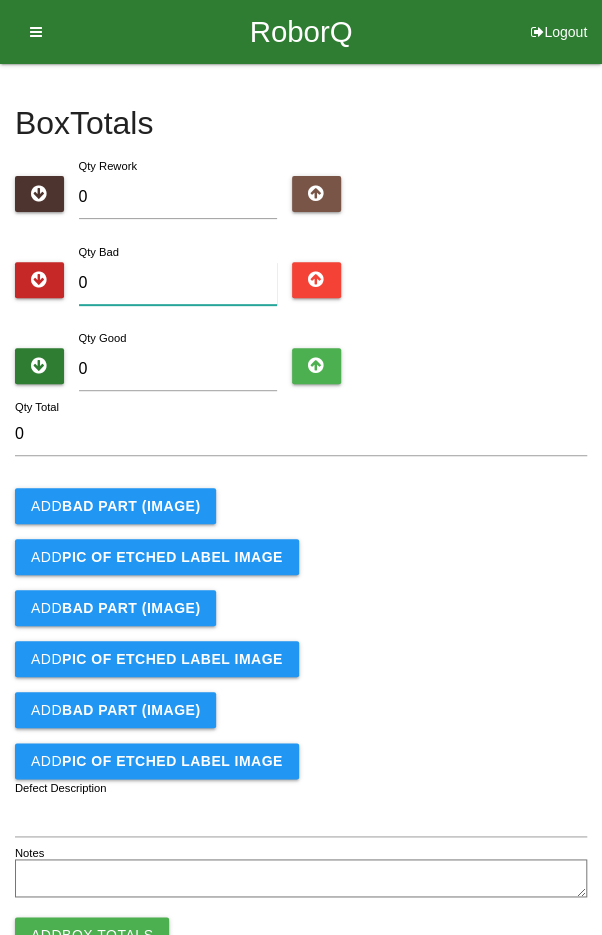 type on "2" 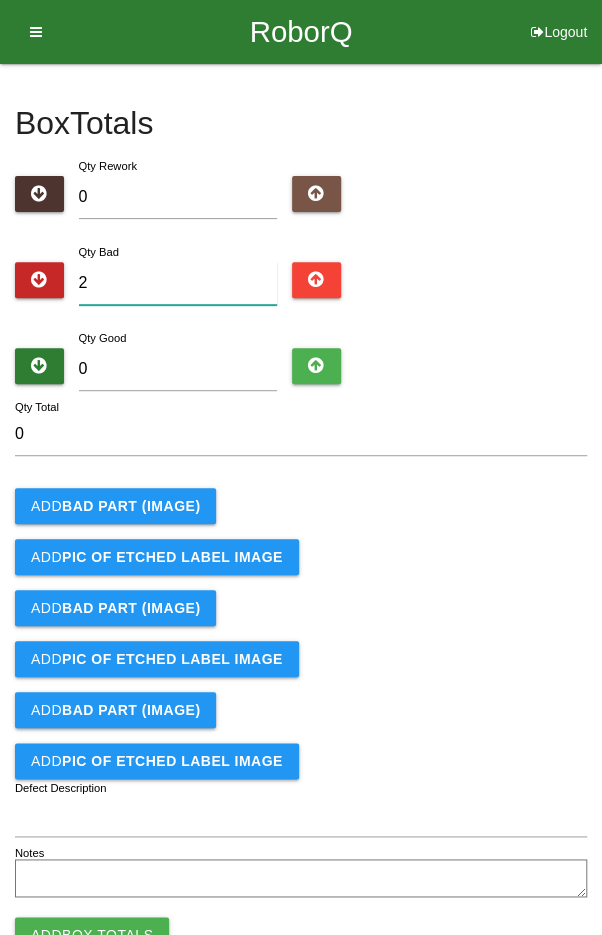 type on "2" 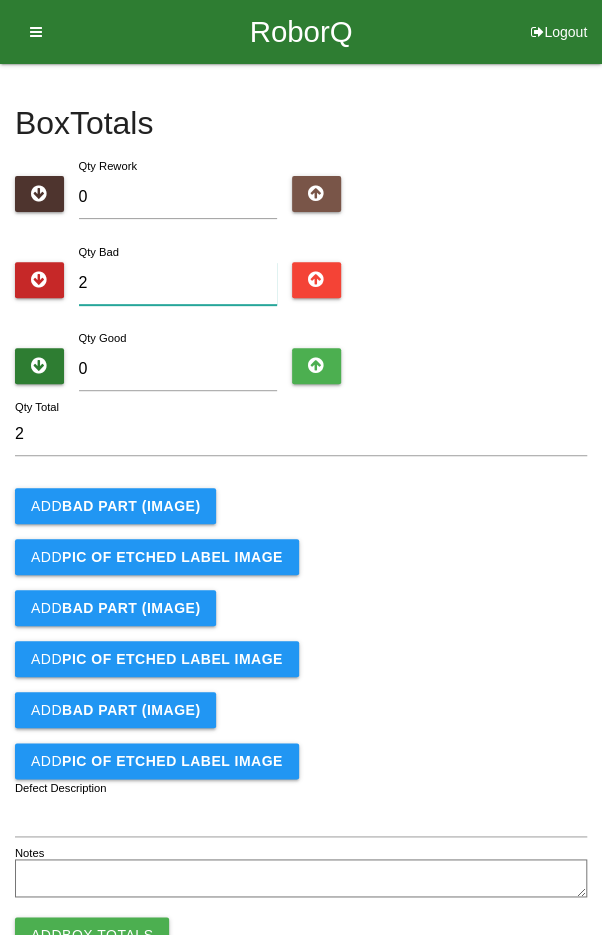type on "2" 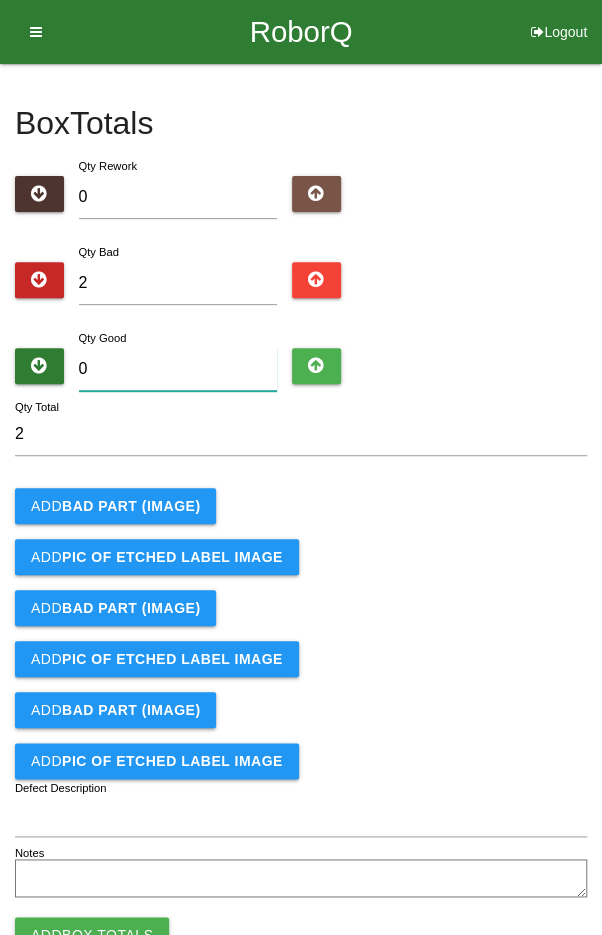 click on "0" at bounding box center [178, 369] 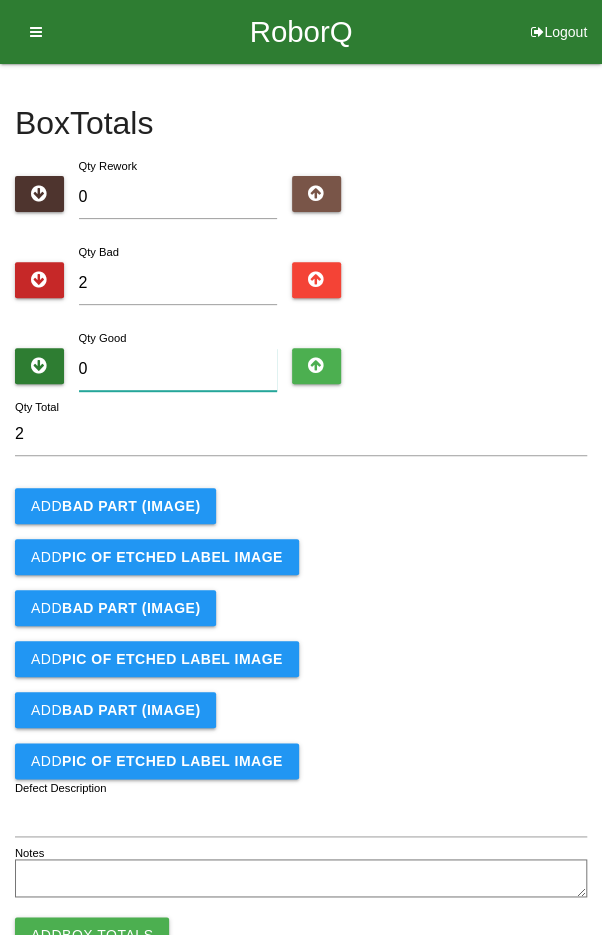 type on "2" 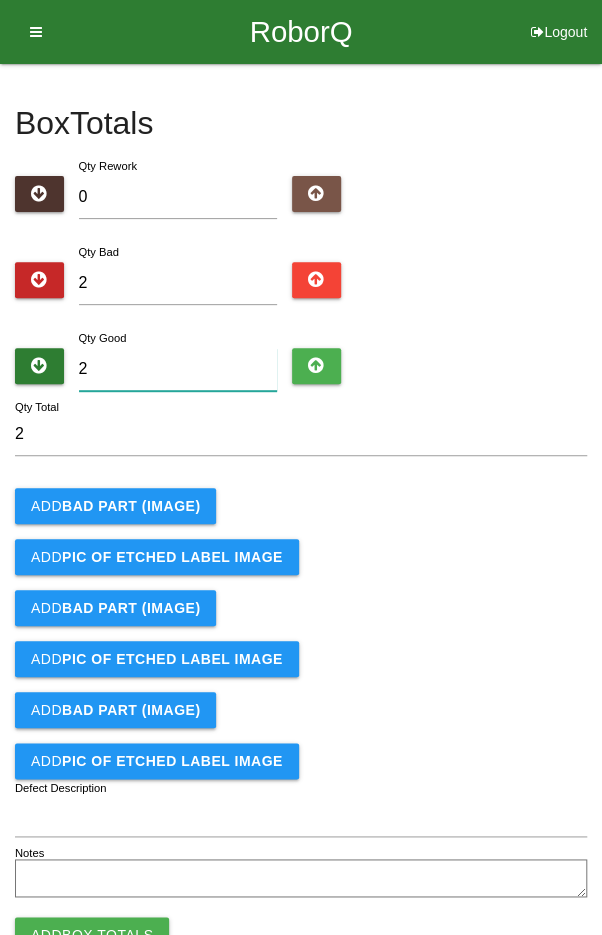type on "4" 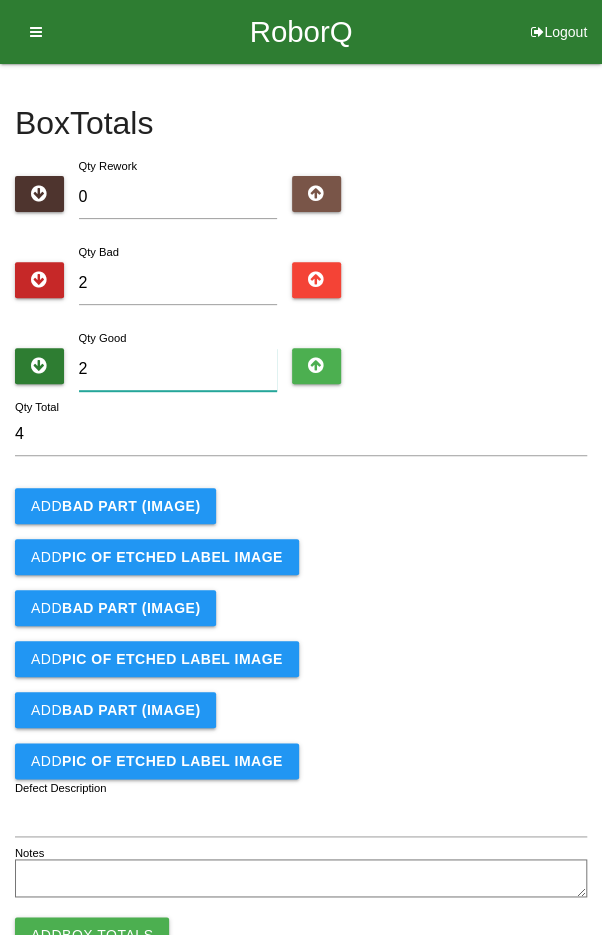 type on "22" 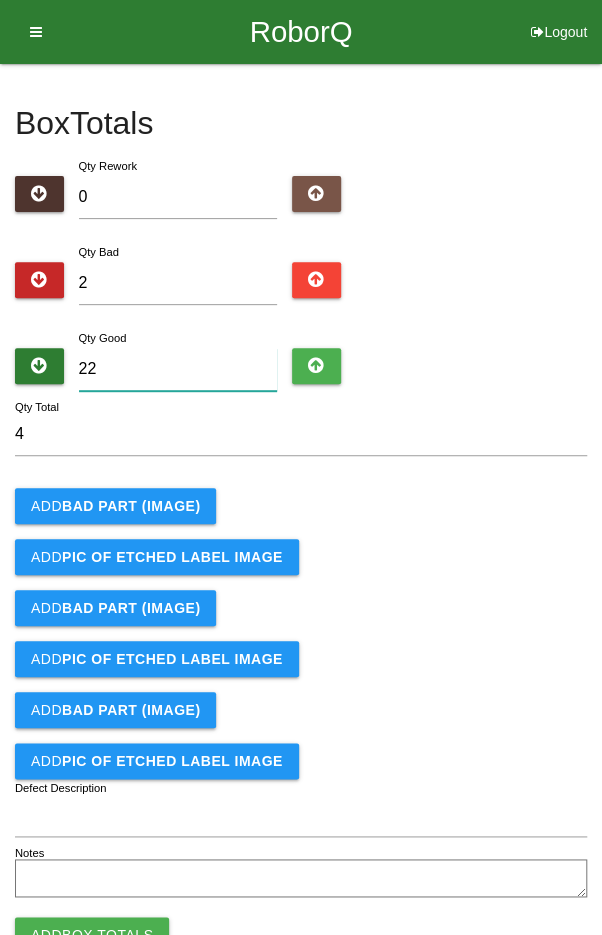 type on "24" 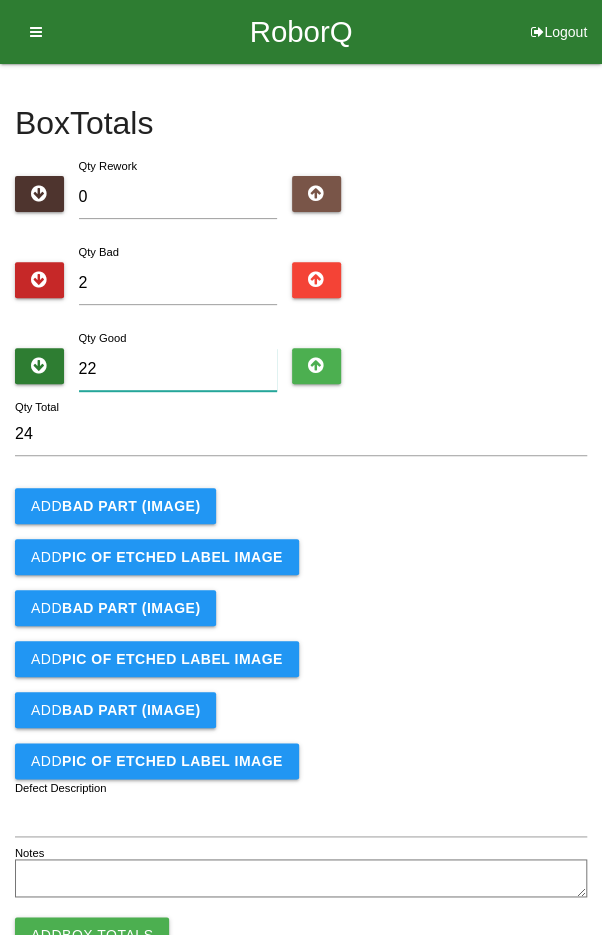 type on "22" 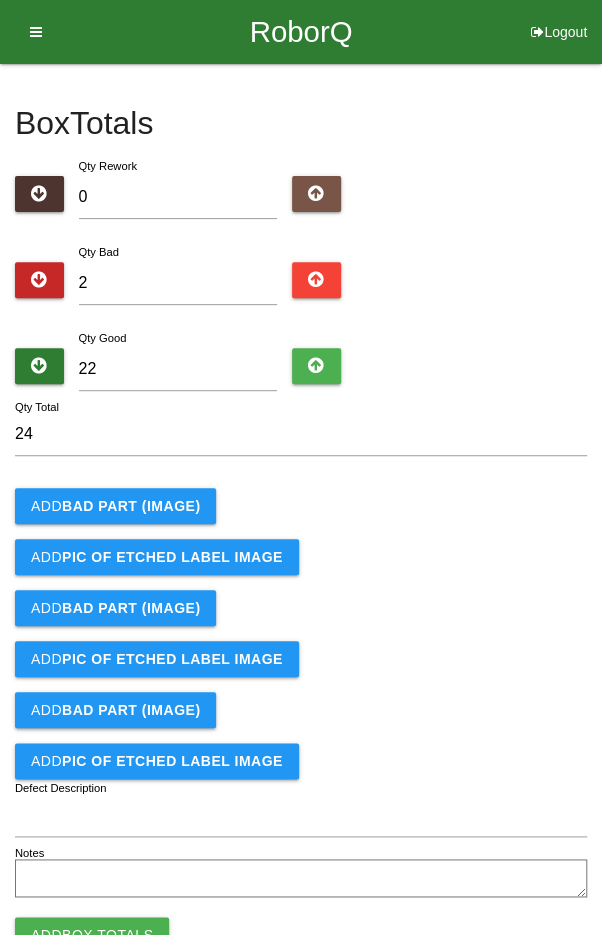 click on "BAD PART (IMAGE)" at bounding box center [131, 506] 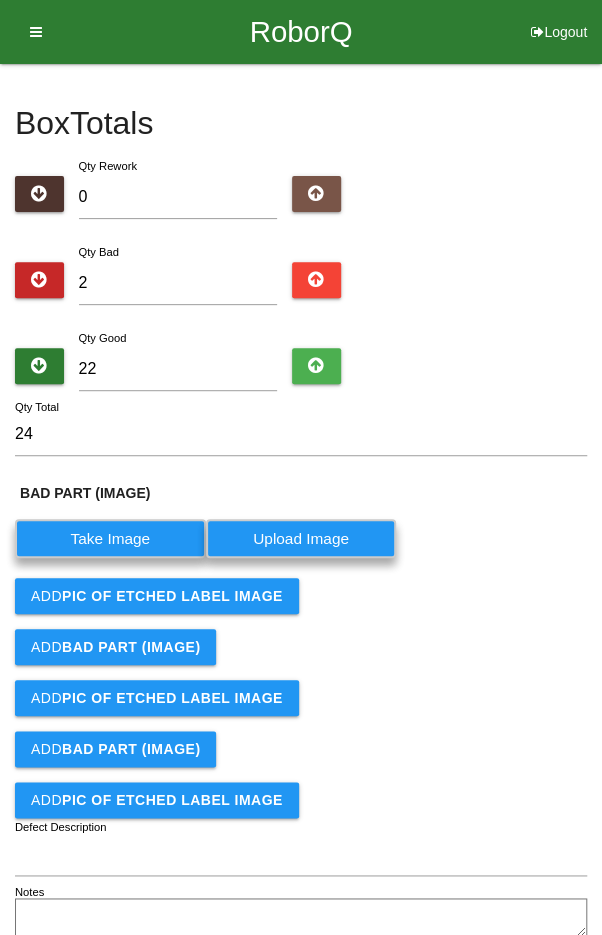 click on "Add  BAD PART (IMAGE)" at bounding box center [115, 647] 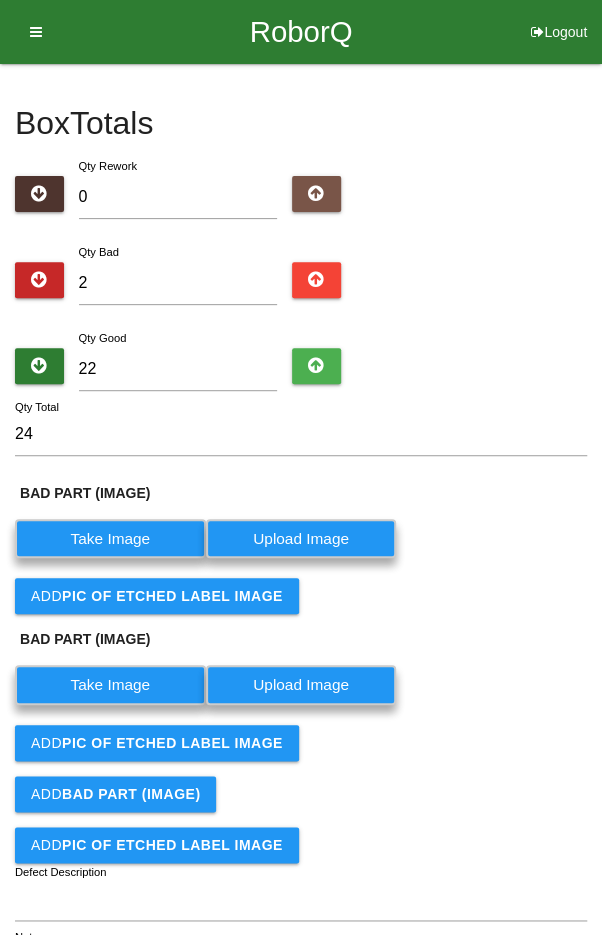 click on "Take Image" at bounding box center (110, 538) 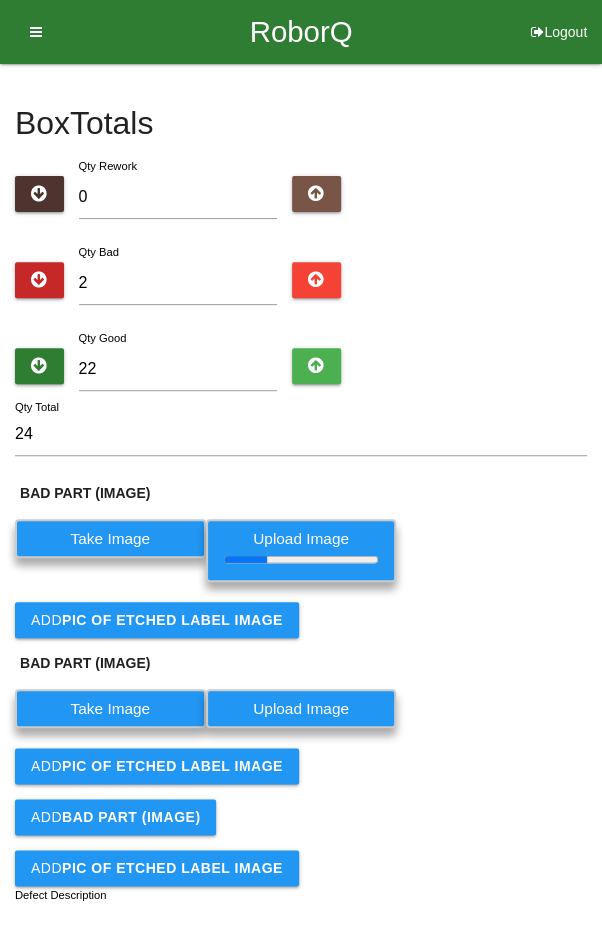 click on "PIC of ETCHED LABEL Image" at bounding box center (172, 620) 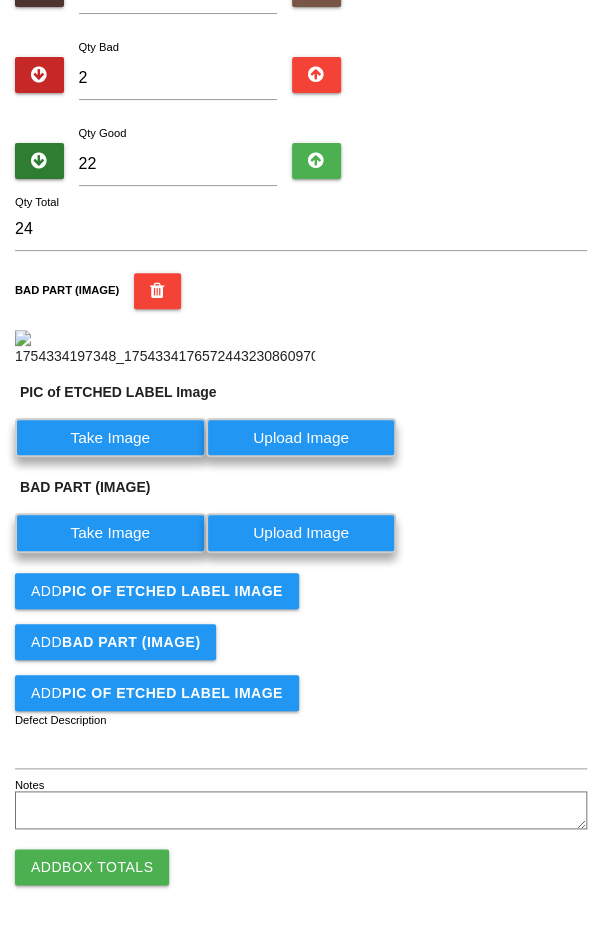 scroll, scrollTop: 571, scrollLeft: 0, axis: vertical 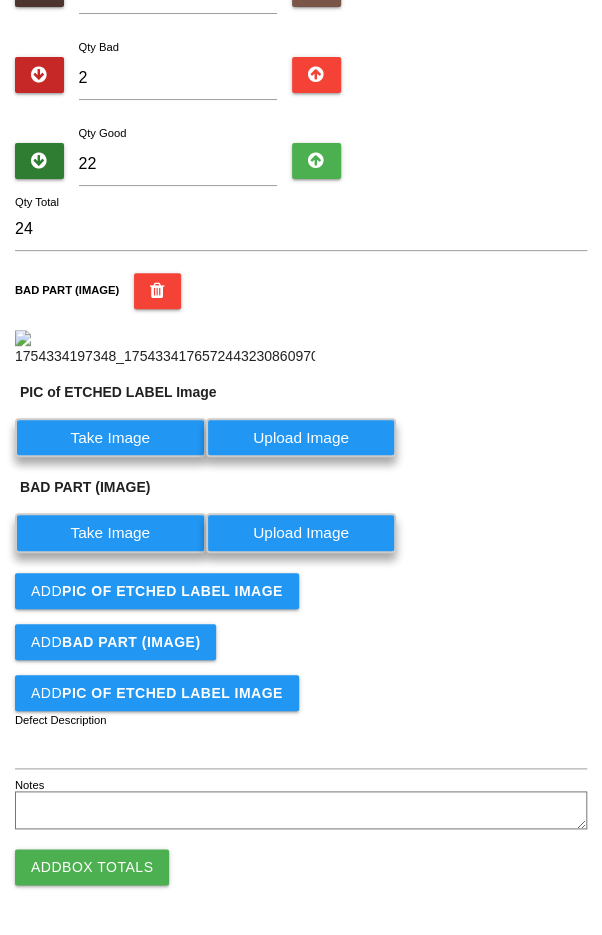 click on "Take Image" at bounding box center [110, 437] 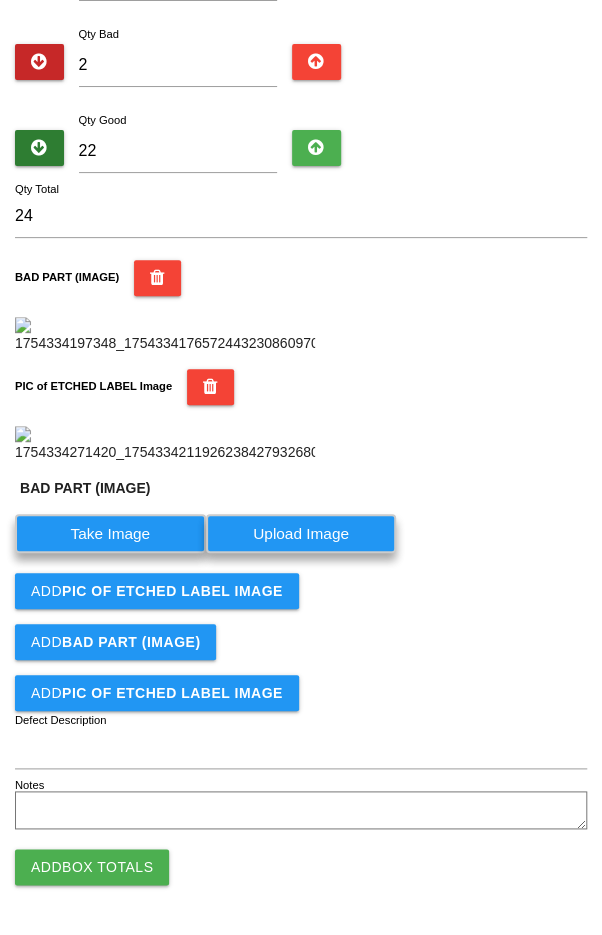 scroll, scrollTop: 571, scrollLeft: 0, axis: vertical 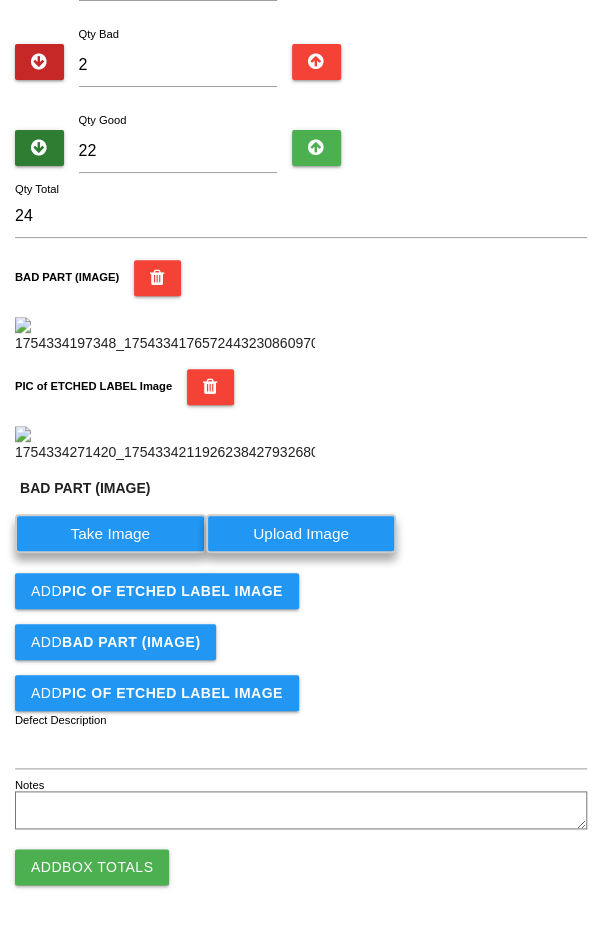 click on "Take Image" at bounding box center (110, 533) 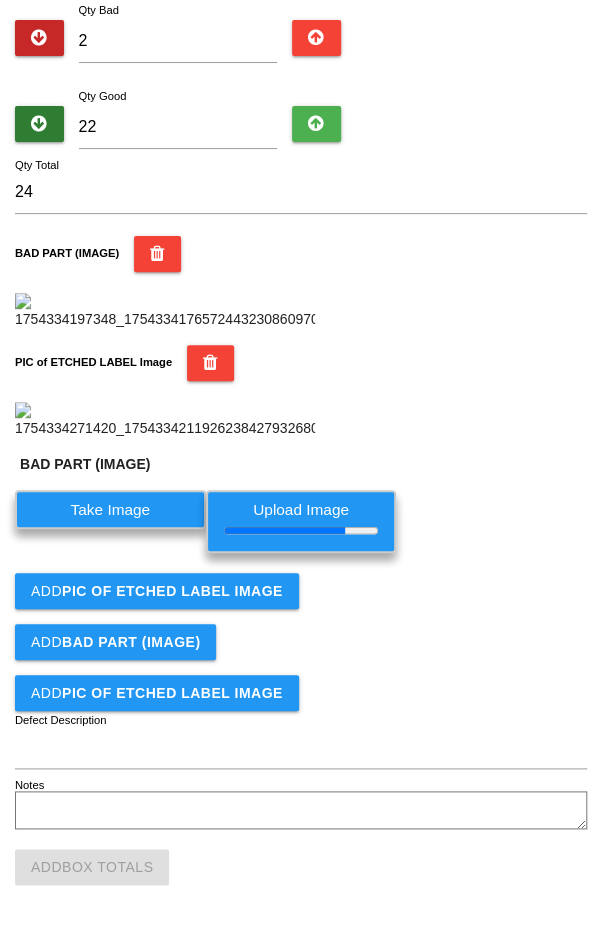 scroll, scrollTop: 804, scrollLeft: 0, axis: vertical 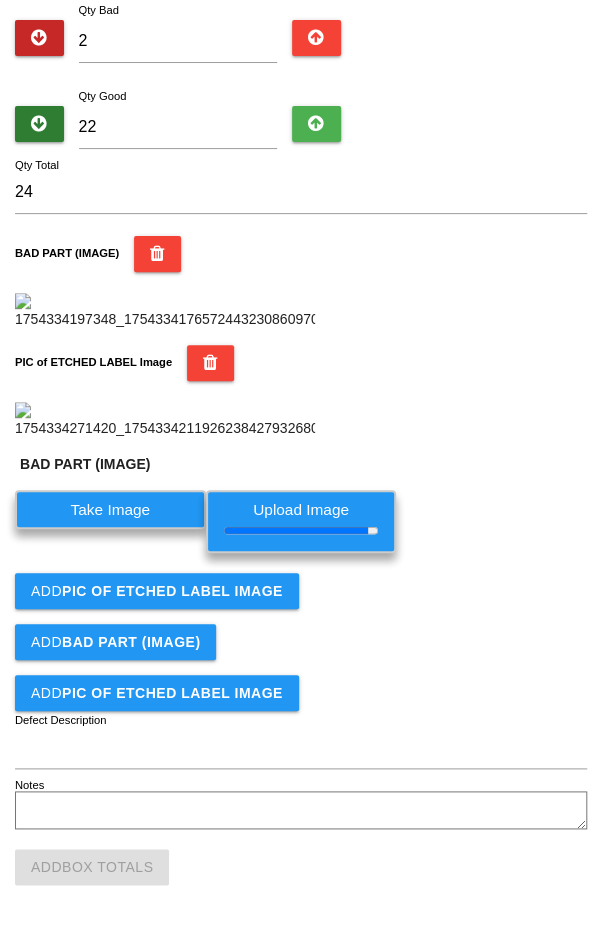 click on "Add  PIC of ETCHED LABEL Image" at bounding box center (157, 591) 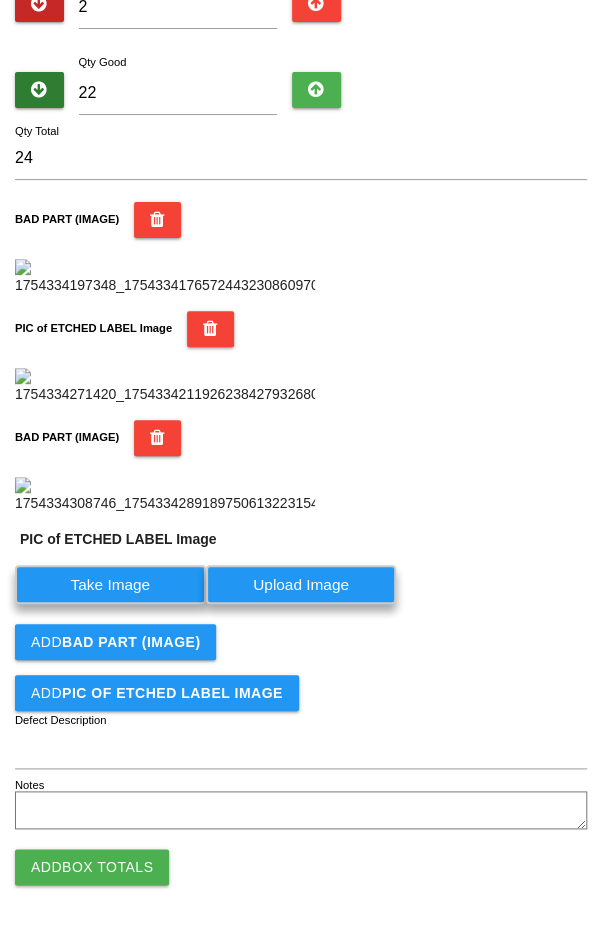 scroll, scrollTop: 1208, scrollLeft: 0, axis: vertical 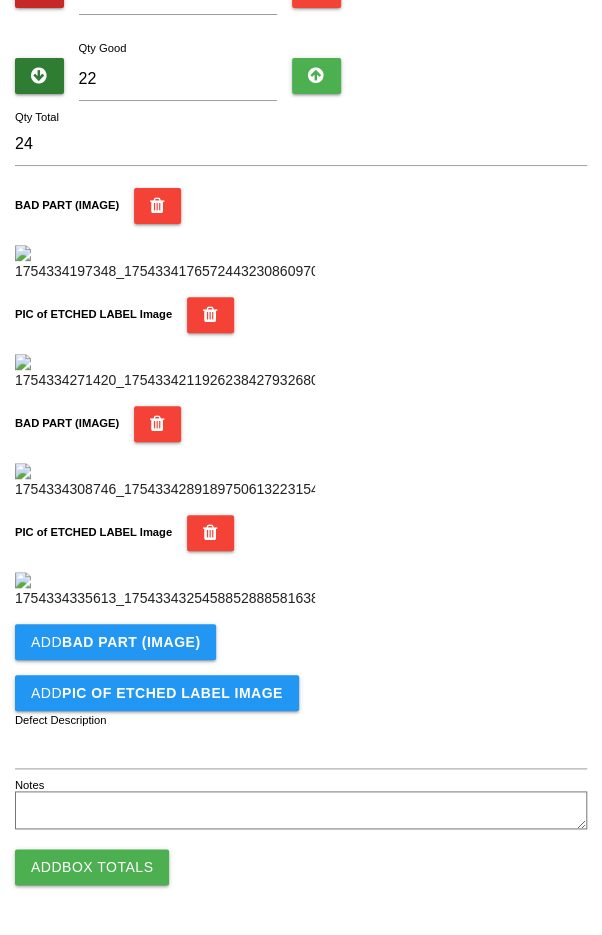 click on "Add  Box Totals" at bounding box center (92, 867) 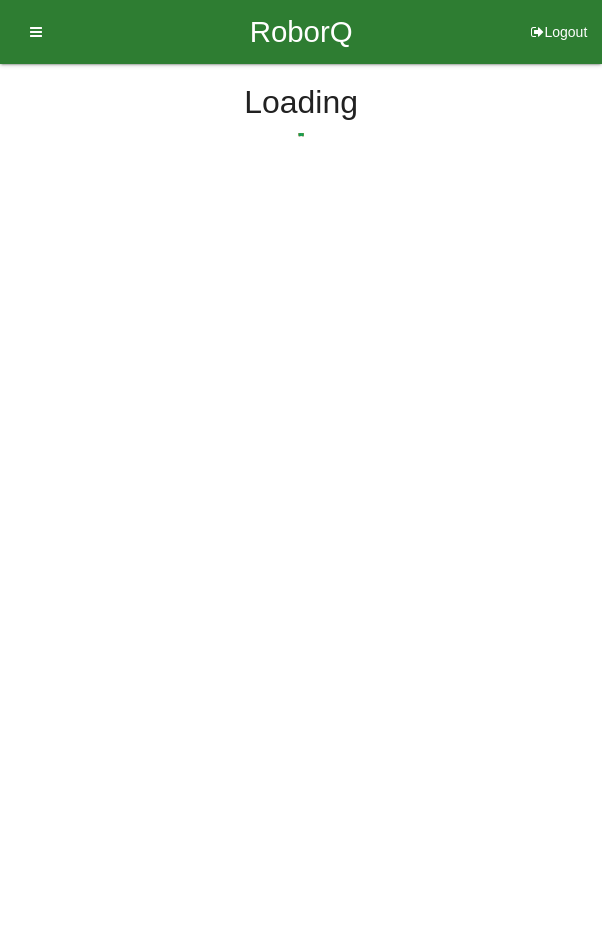 scroll, scrollTop: 0, scrollLeft: 0, axis: both 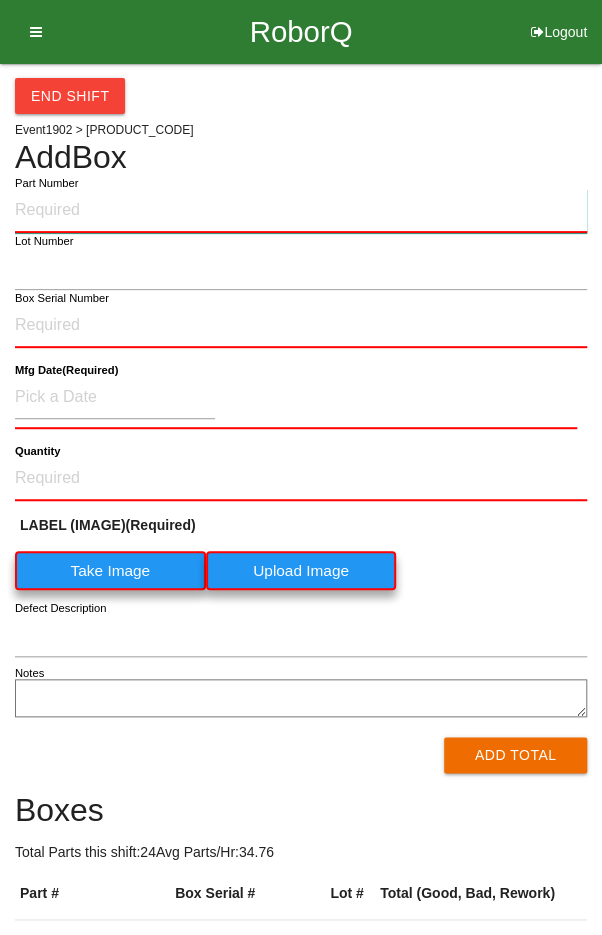 click on "Part Number" at bounding box center (301, 211) 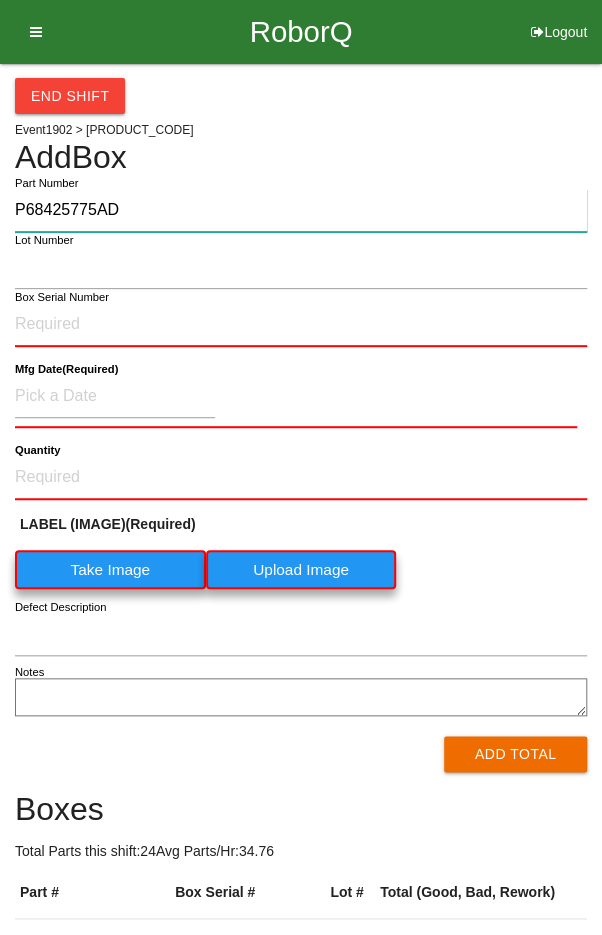 type on "P68425775AD" 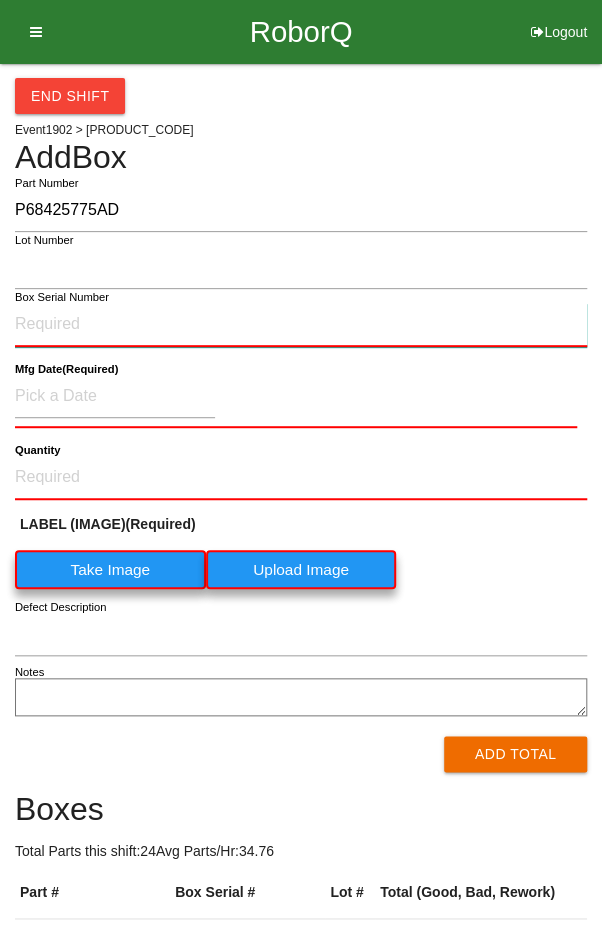 click on "Box Serial Number" at bounding box center [301, 325] 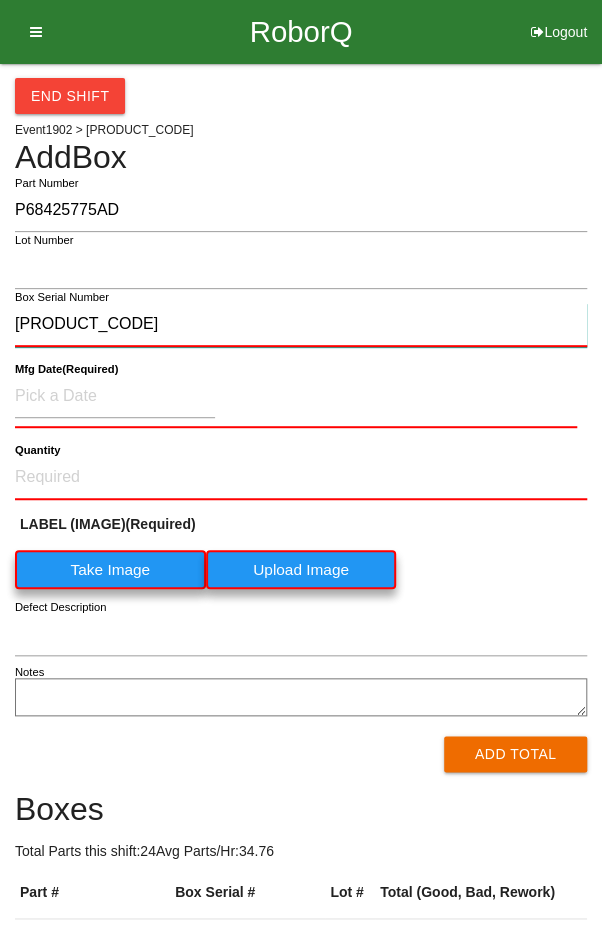 type on "[PRODUCT_CODE]" 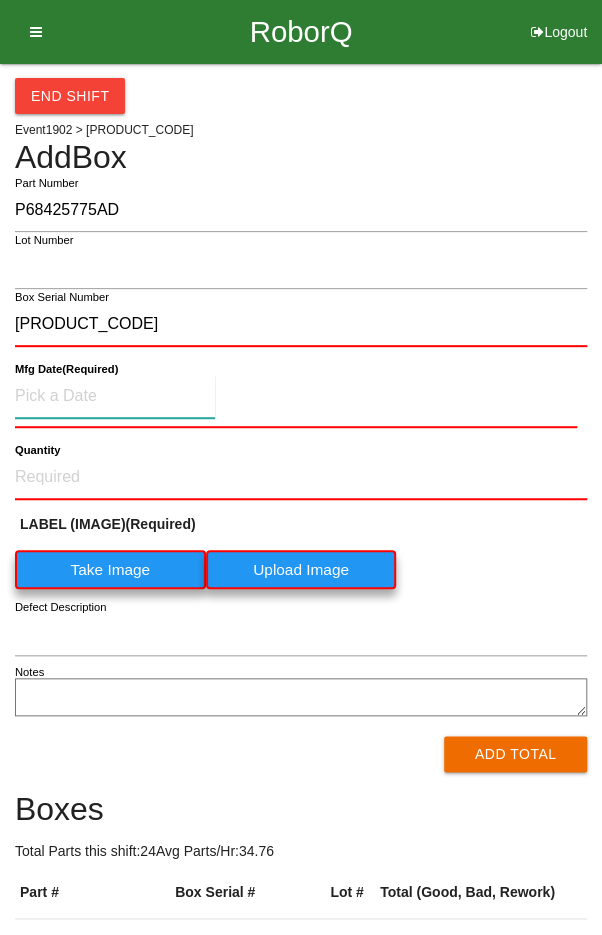 click at bounding box center (115, 396) 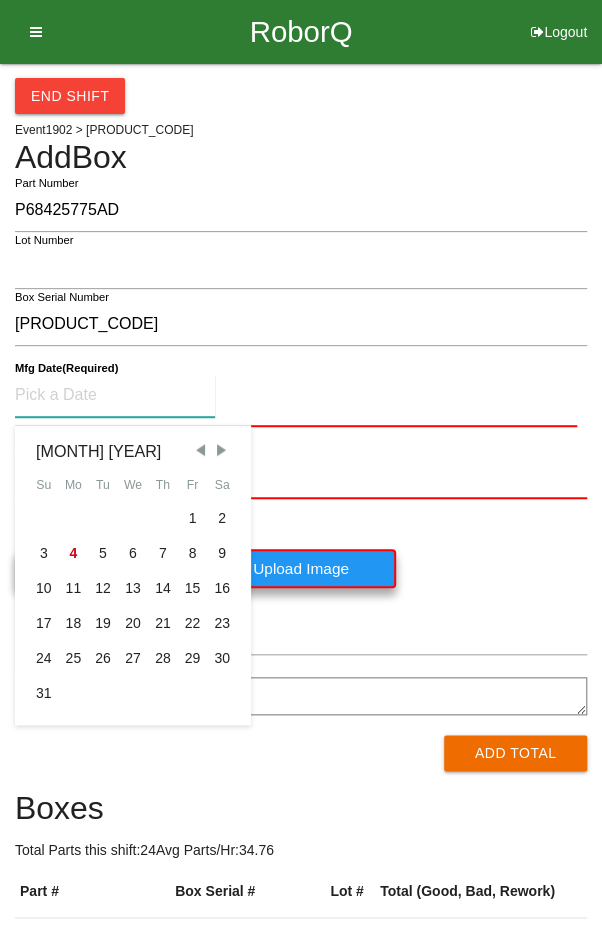 click on "1" at bounding box center [193, 518] 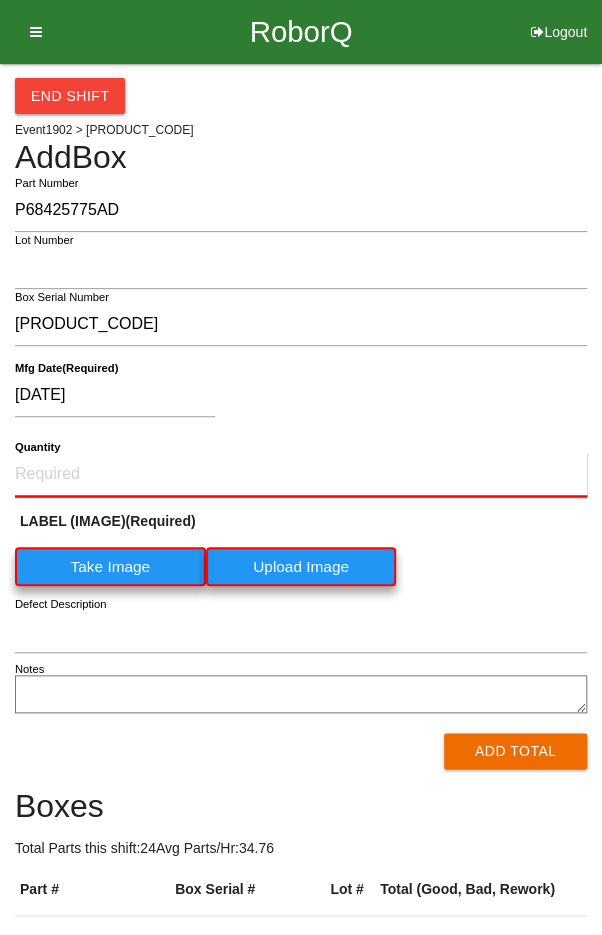 click on "Quantity" at bounding box center (301, 475) 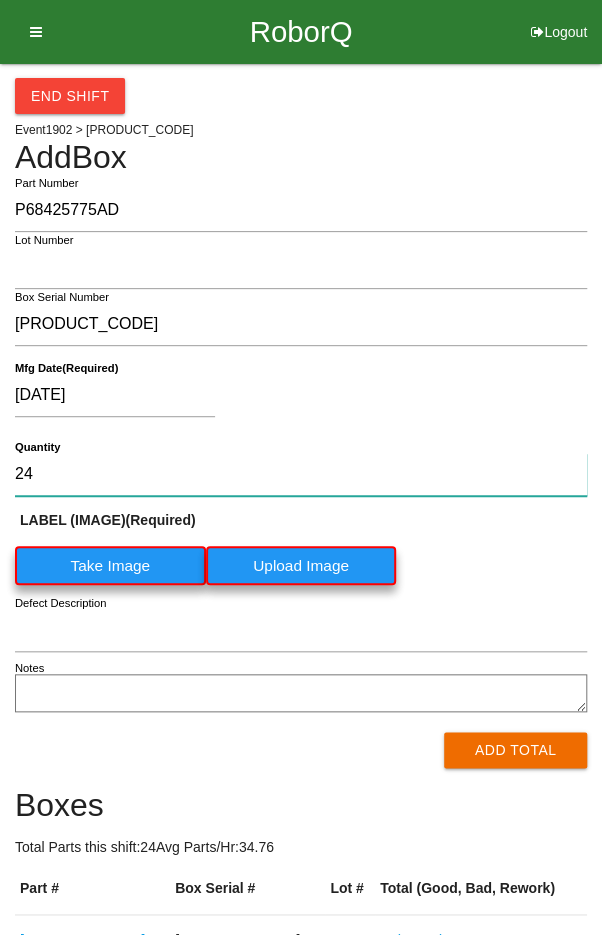 type on "24" 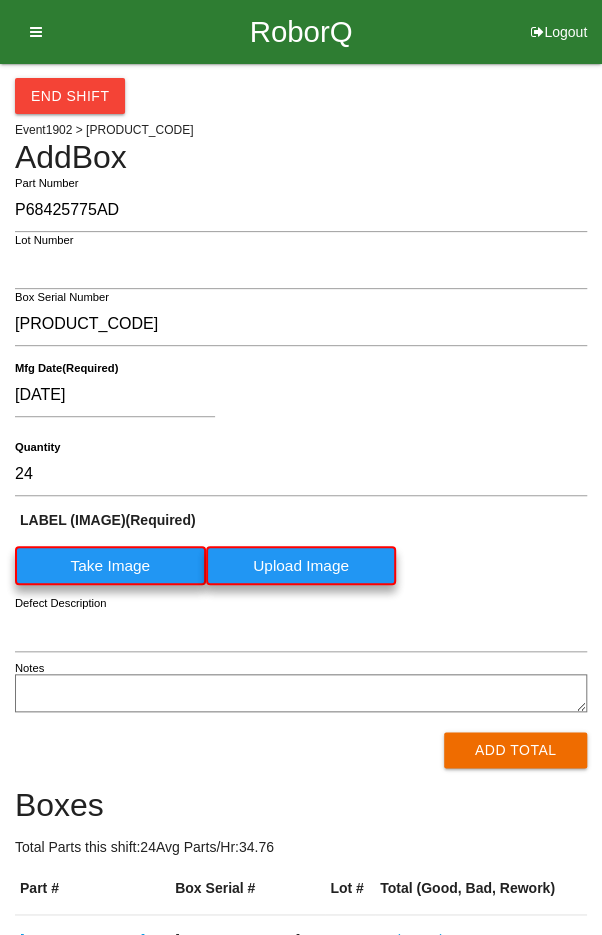click on "Take Image" at bounding box center [110, 565] 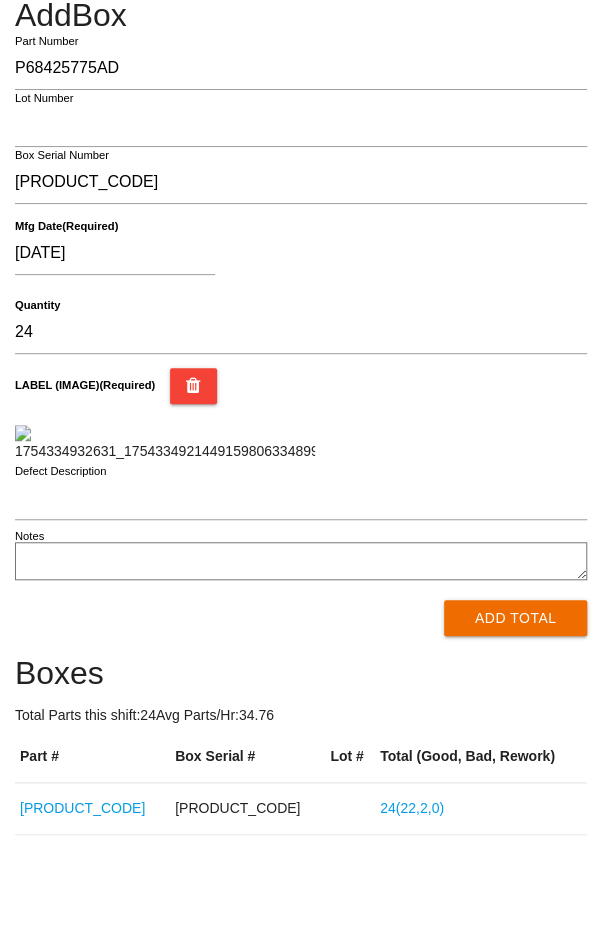 scroll, scrollTop: 510, scrollLeft: 0, axis: vertical 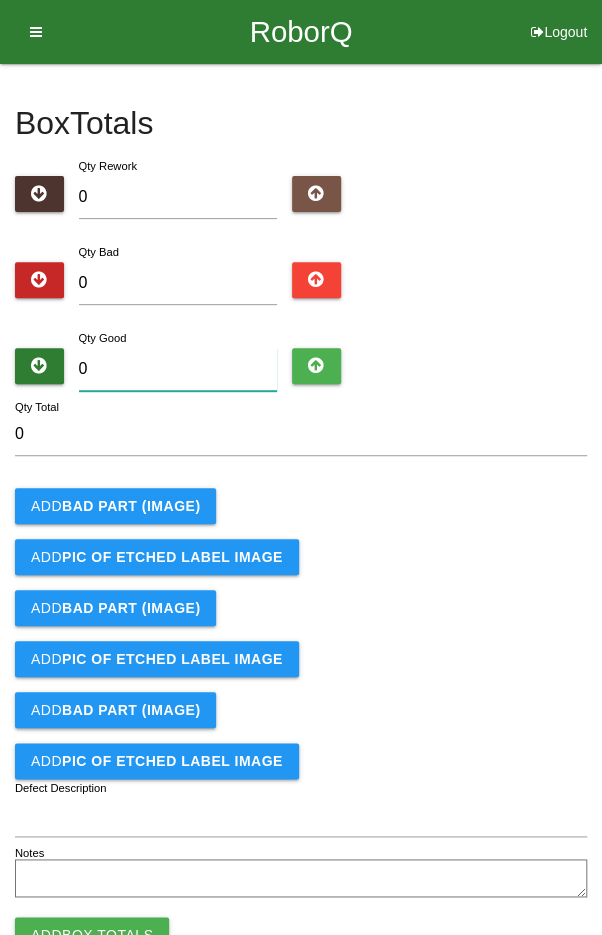 click on "0" at bounding box center (178, 369) 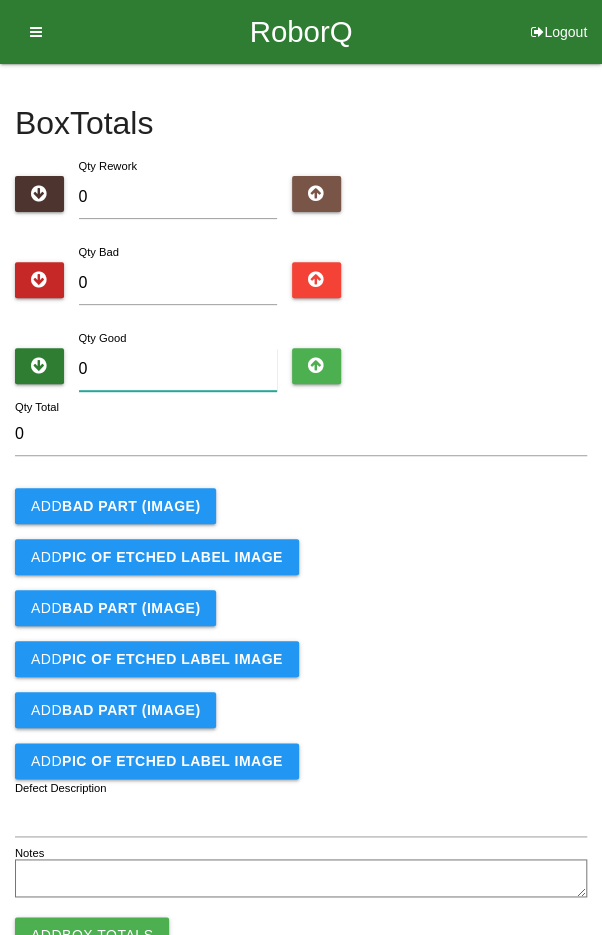 type on "2" 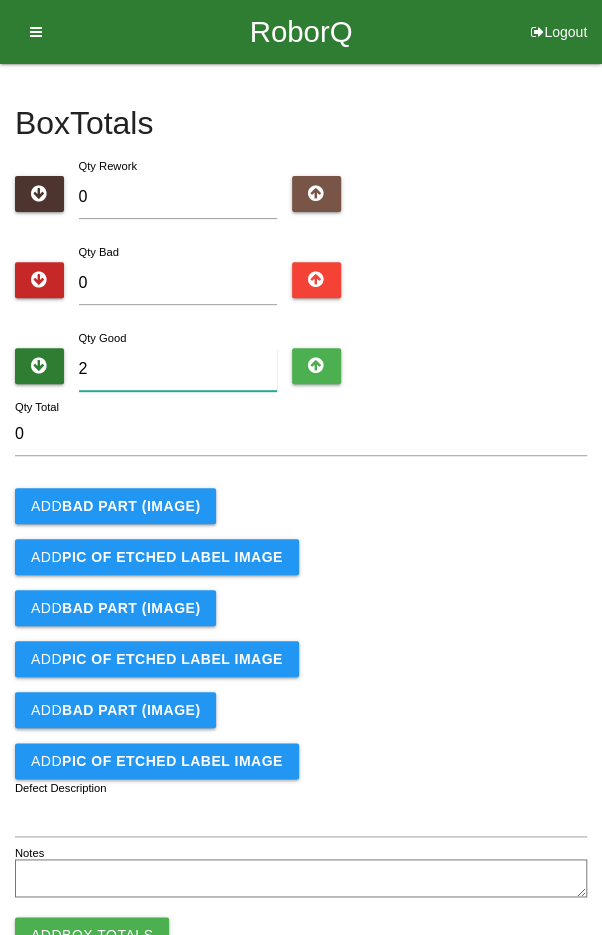 type on "2" 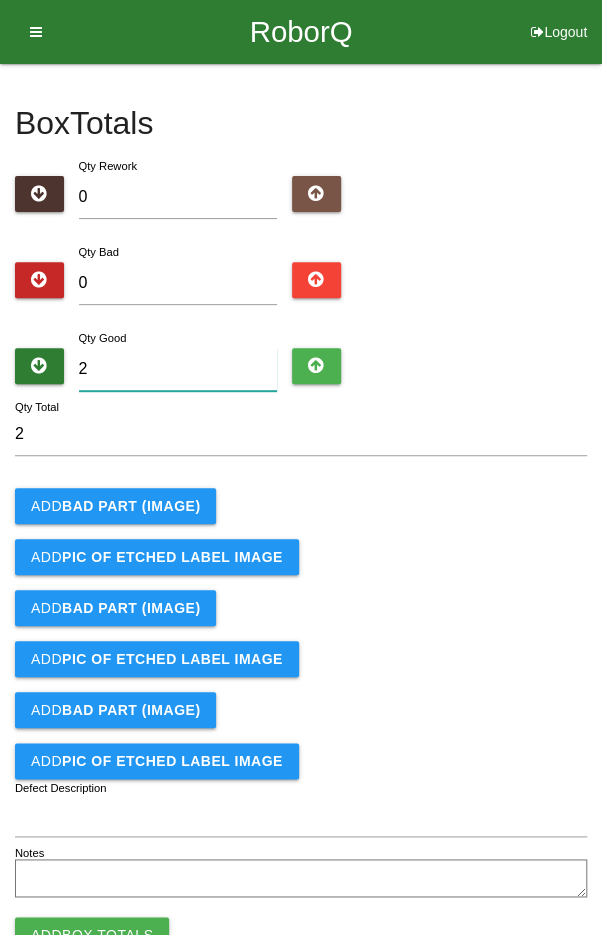 type on "24" 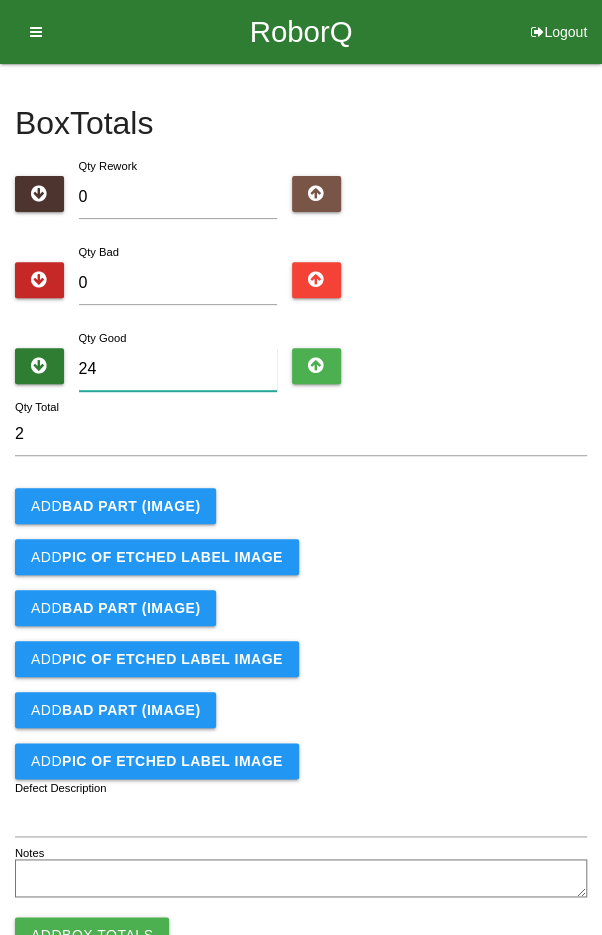 type on "24" 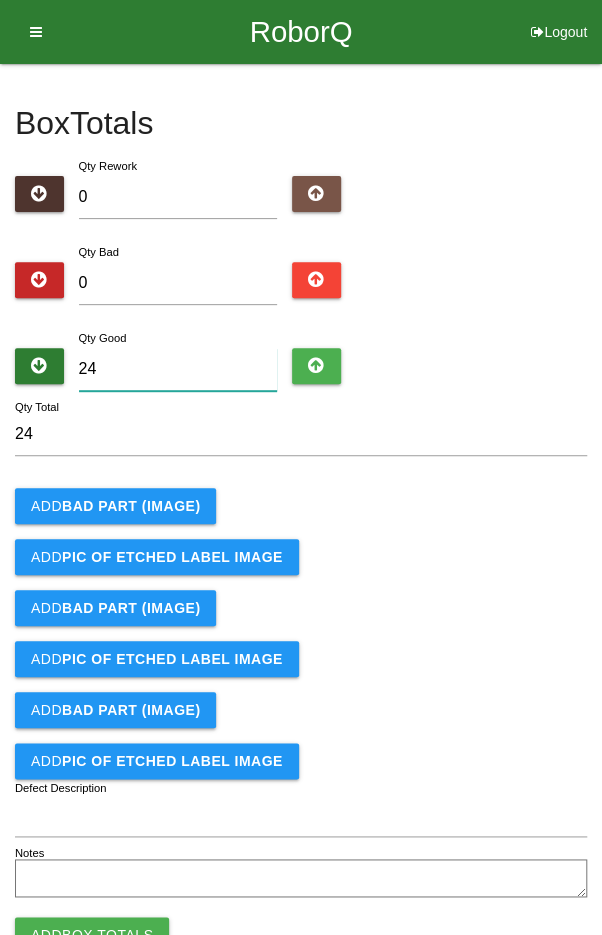 type on "24" 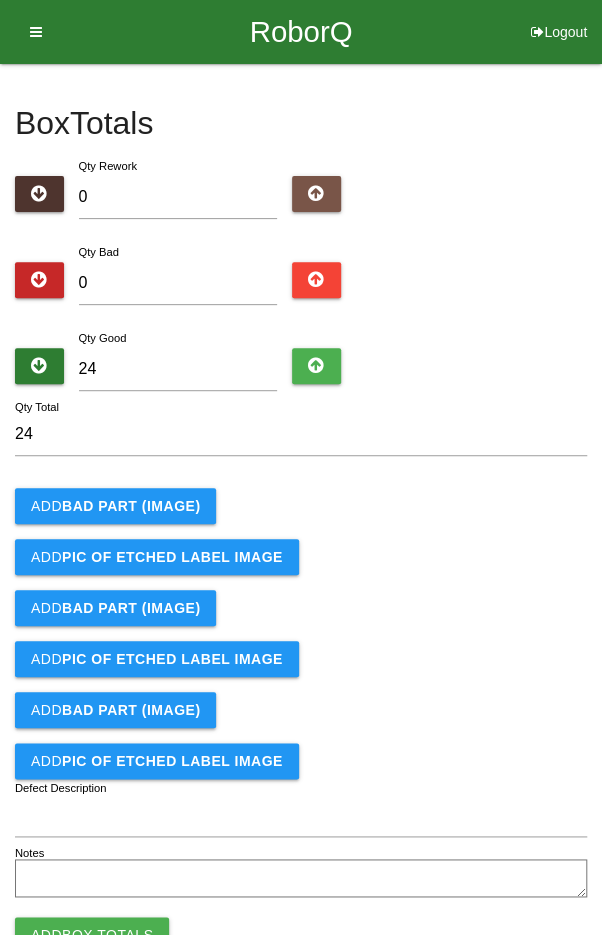 click on "Add  BAD PART (IMAGE)" at bounding box center (301, 506) 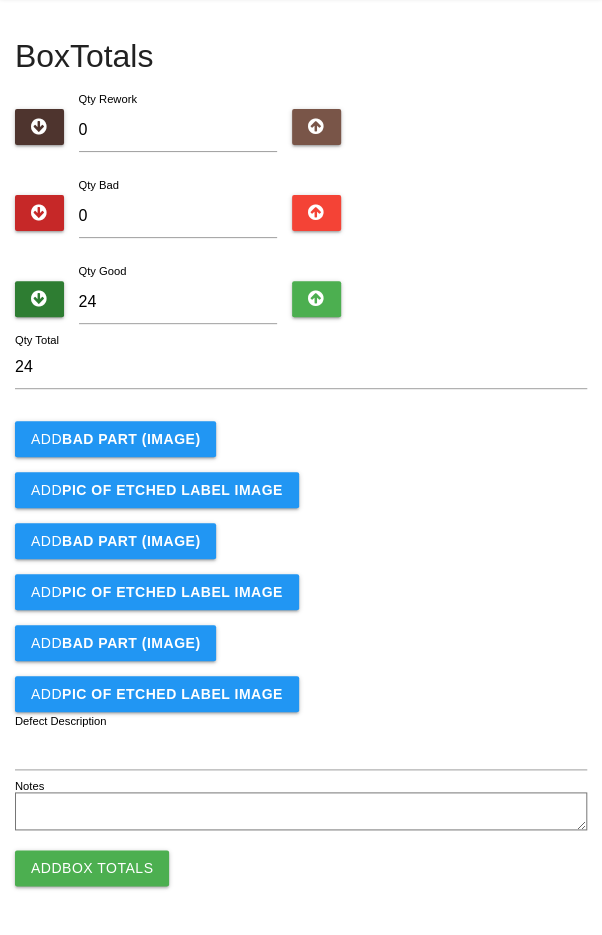 click on "Add  Box Totals" at bounding box center (92, 868) 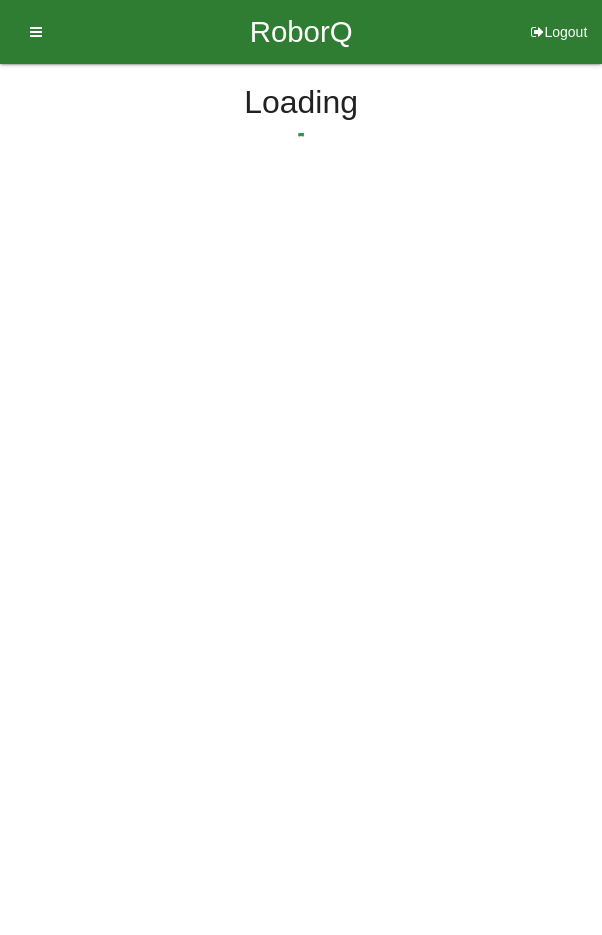 scroll, scrollTop: 0, scrollLeft: 0, axis: both 